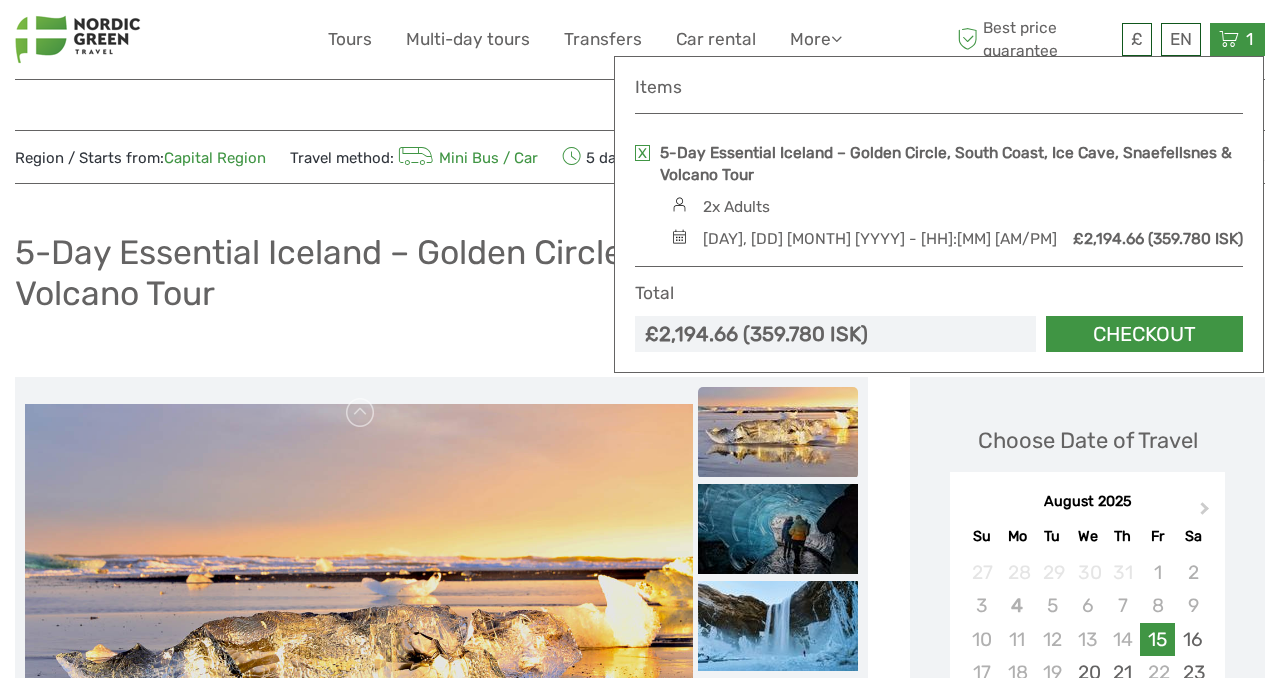 scroll, scrollTop: 0, scrollLeft: 0, axis: both 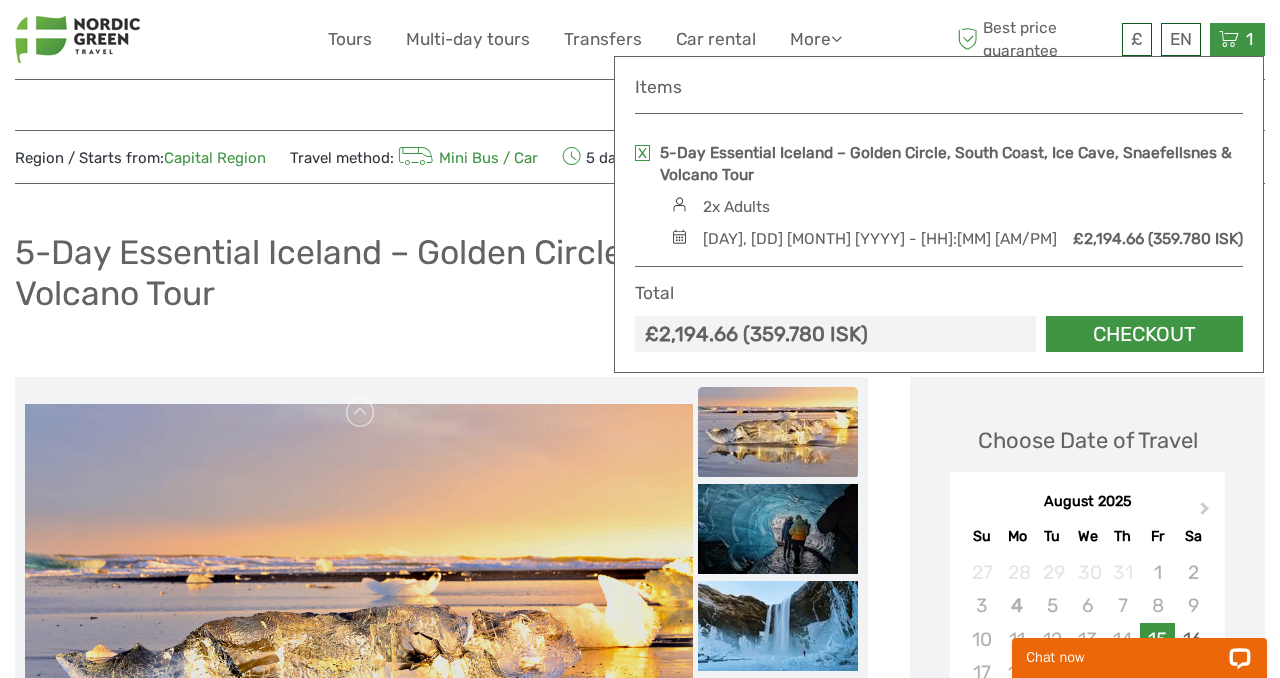 click at bounding box center (171, 39) 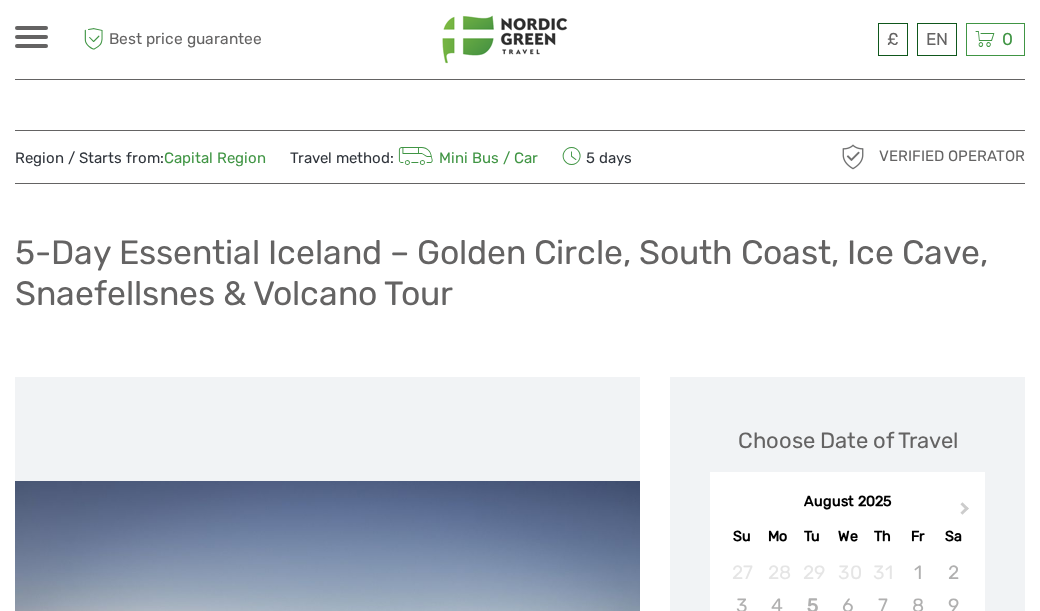 scroll, scrollTop: 0, scrollLeft: 0, axis: both 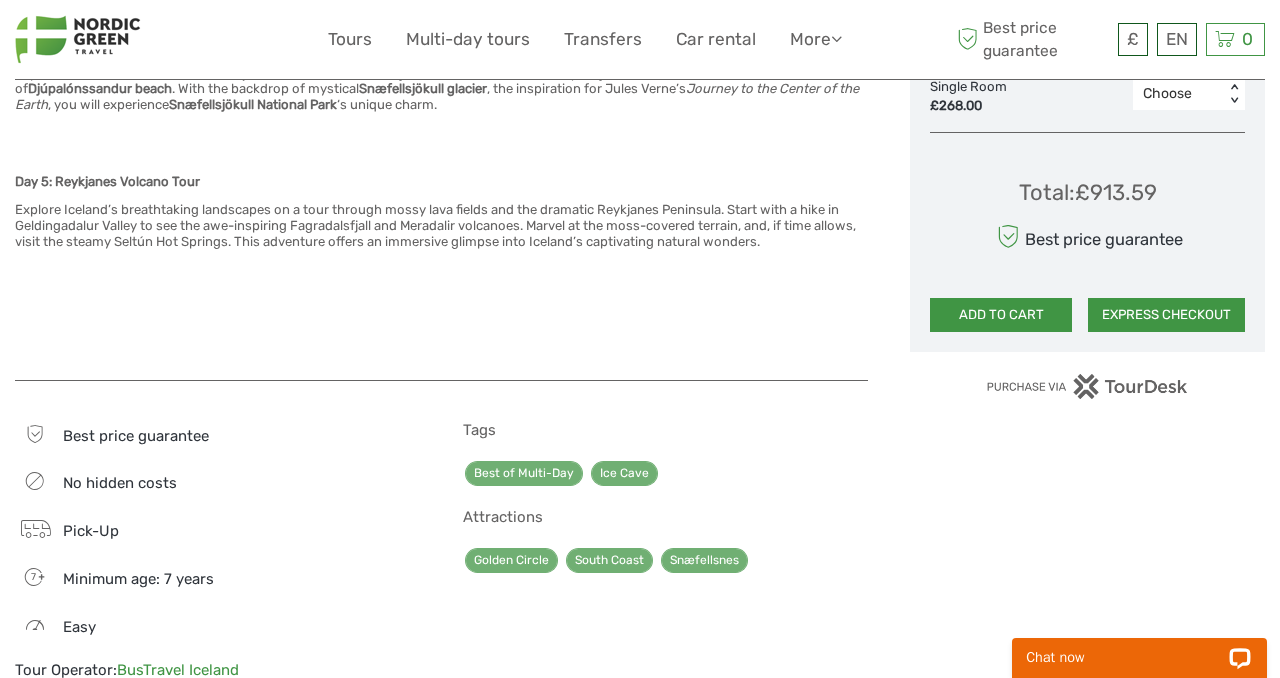 click on "Day 5: Reykjanes Volcano Tour" at bounding box center [441, 182] 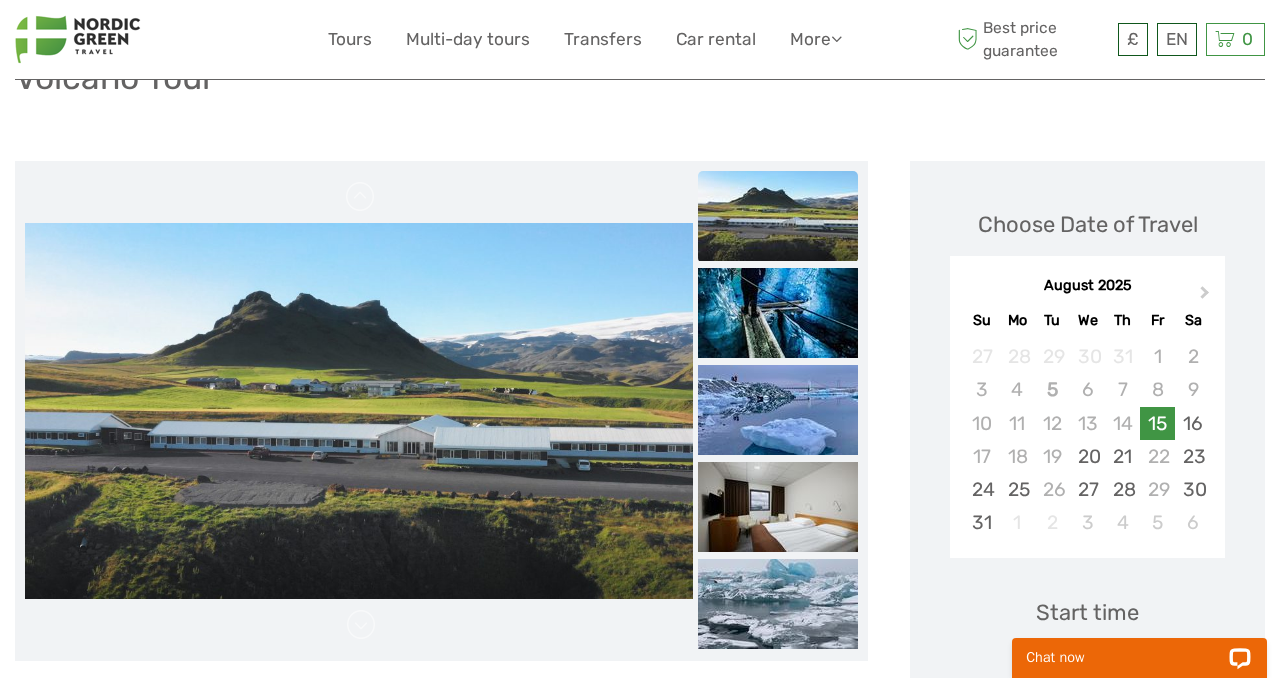 scroll, scrollTop: 227, scrollLeft: 0, axis: vertical 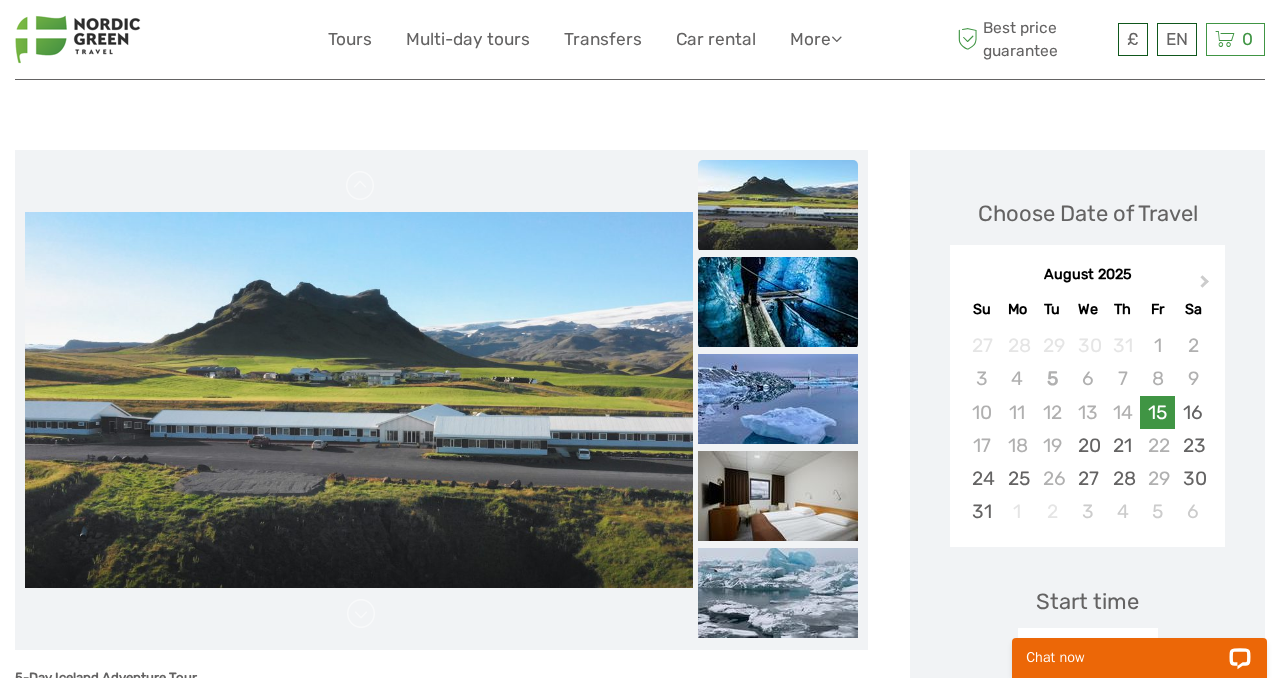 click at bounding box center (778, 302) 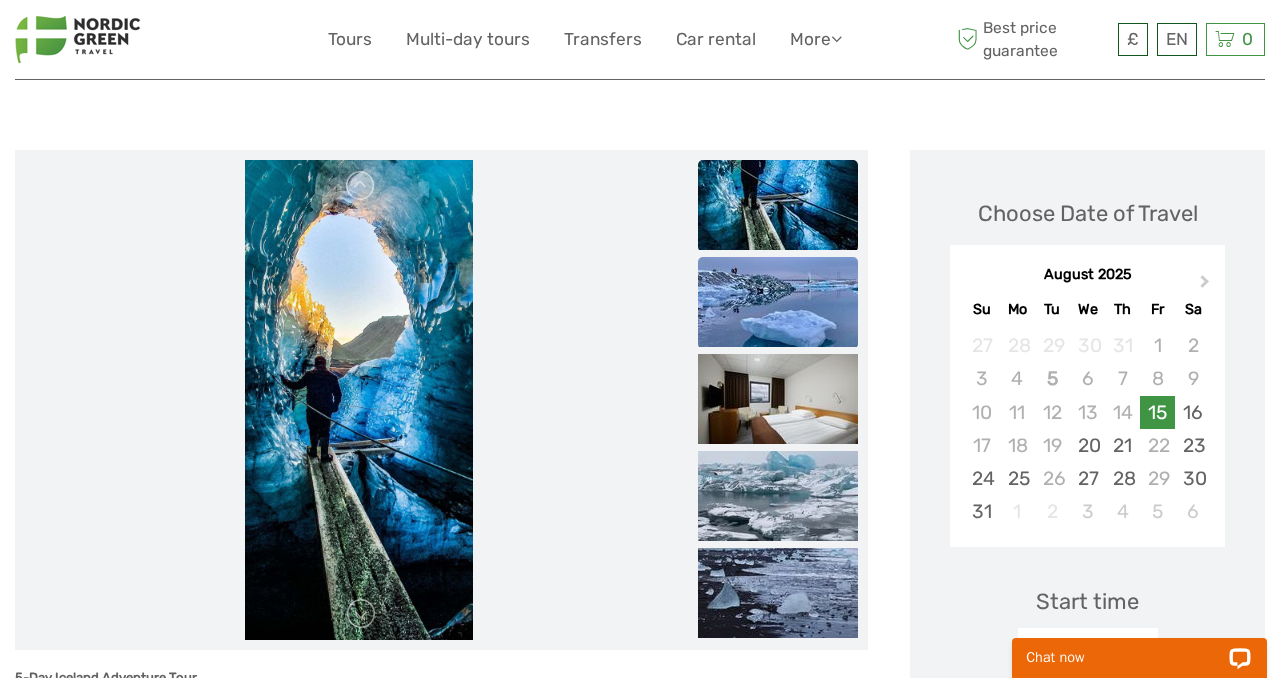 click at bounding box center (778, 302) 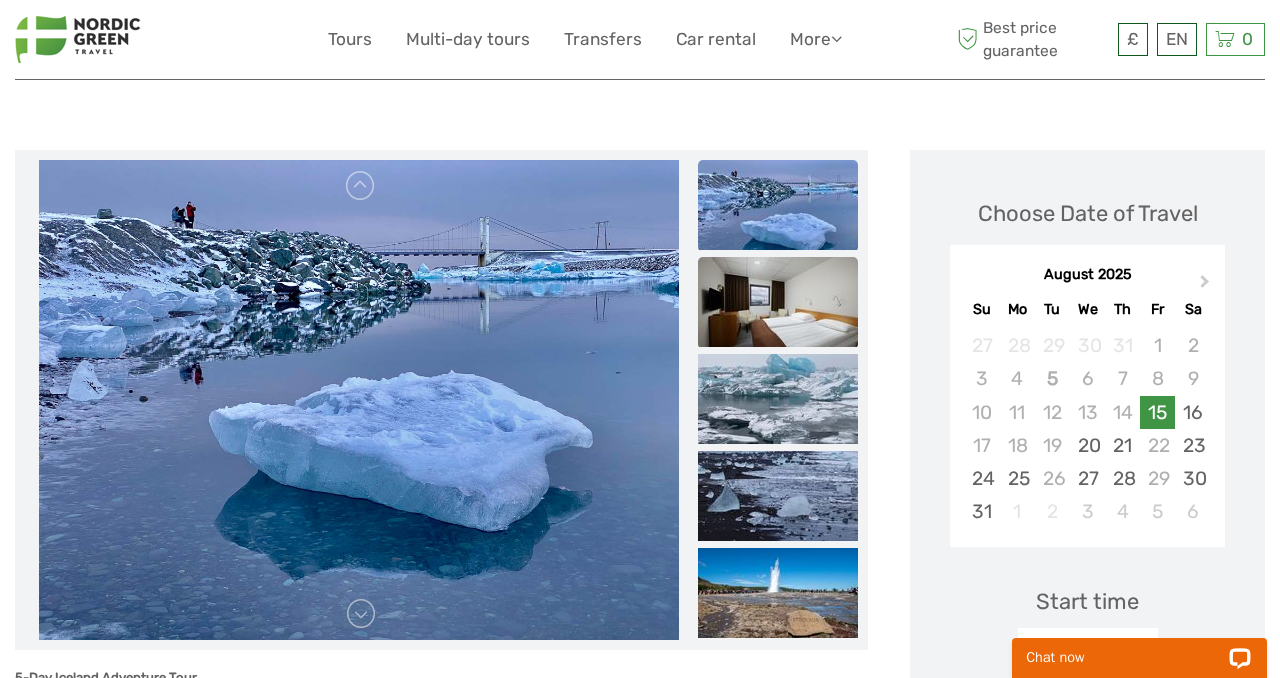 click at bounding box center [778, 302] 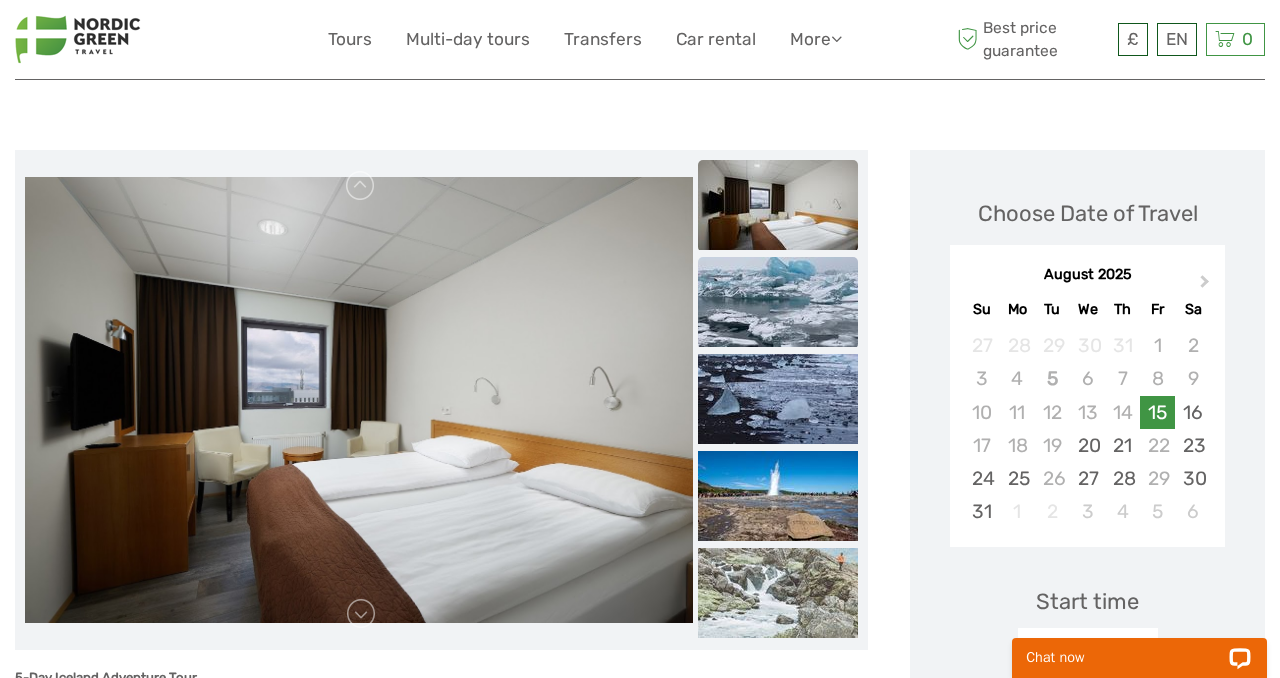 click at bounding box center [778, 302] 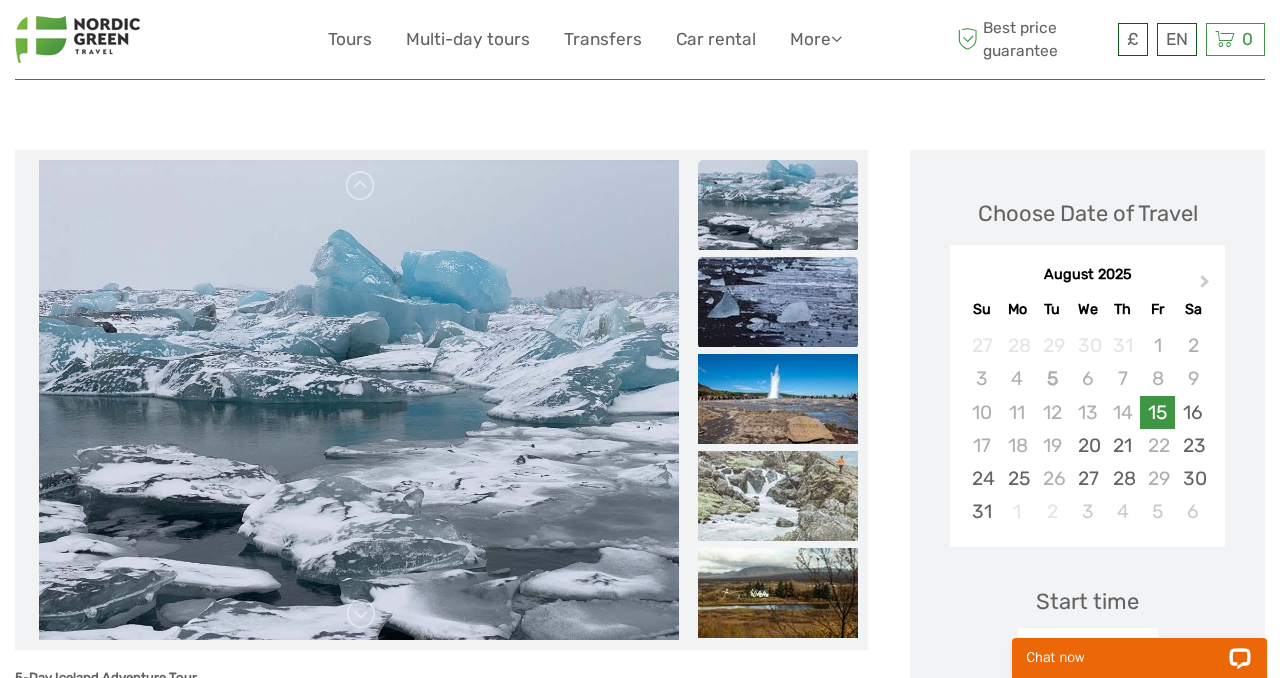 click at bounding box center (778, 302) 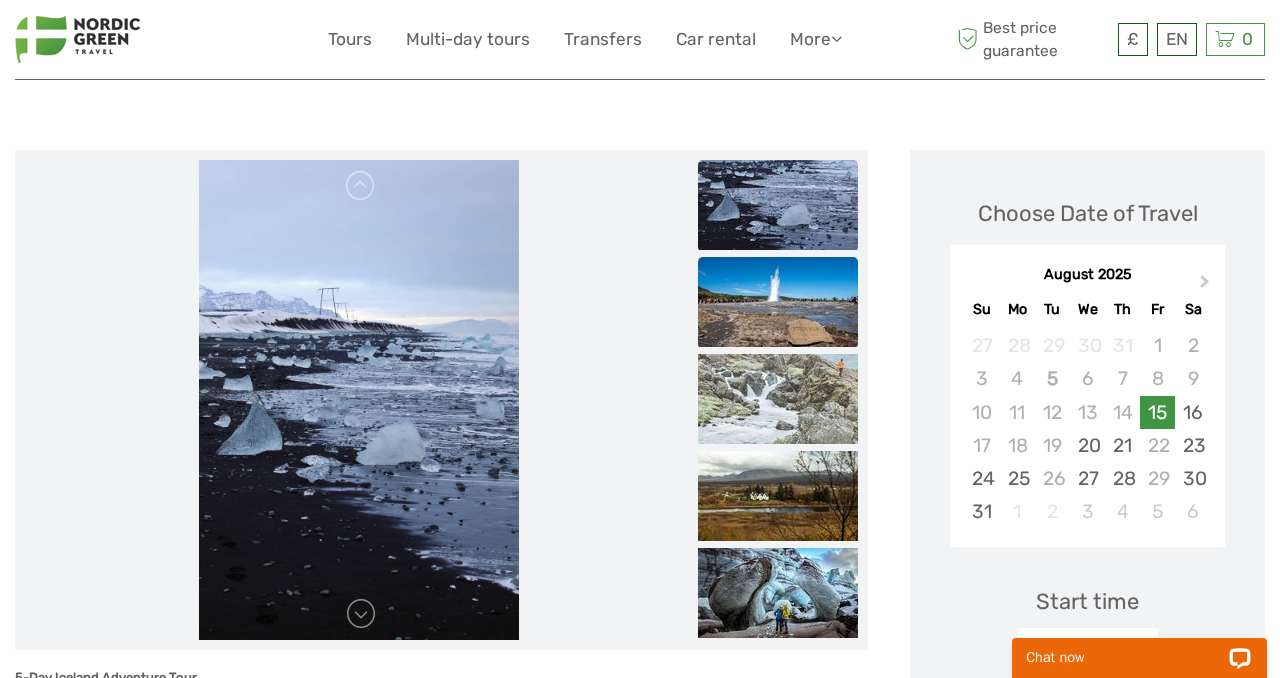 click at bounding box center [778, 302] 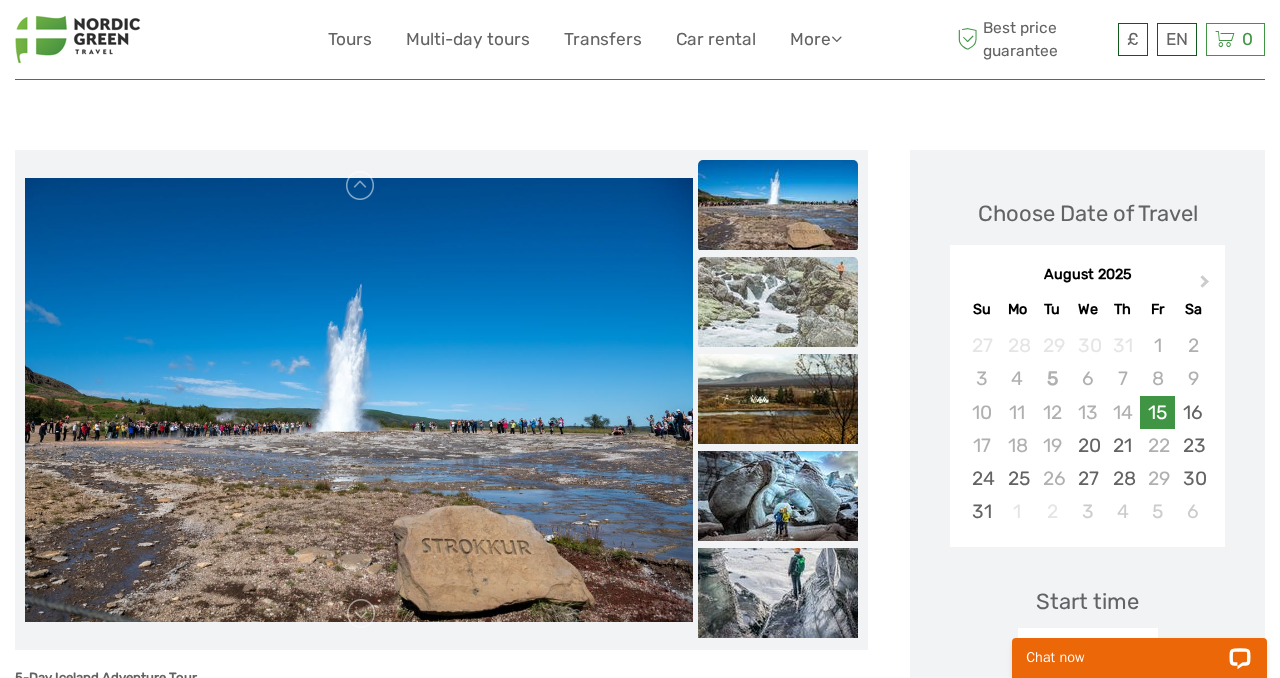 click at bounding box center (778, 302) 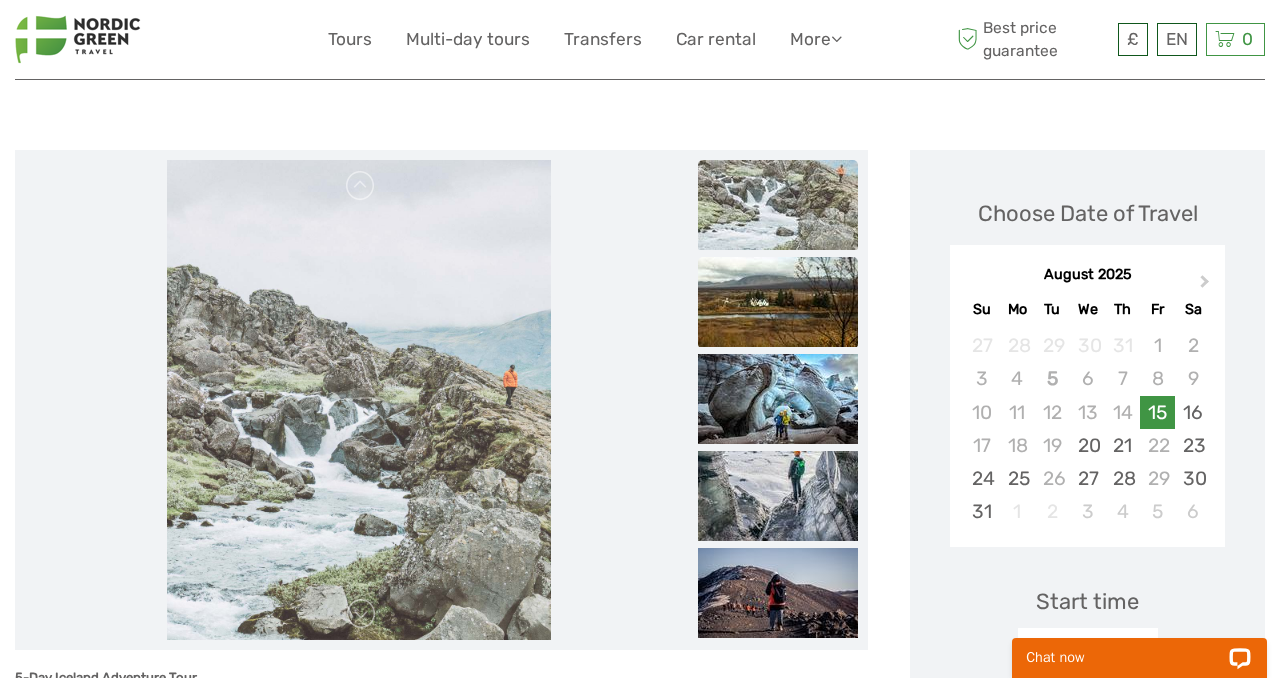 click at bounding box center (778, 302) 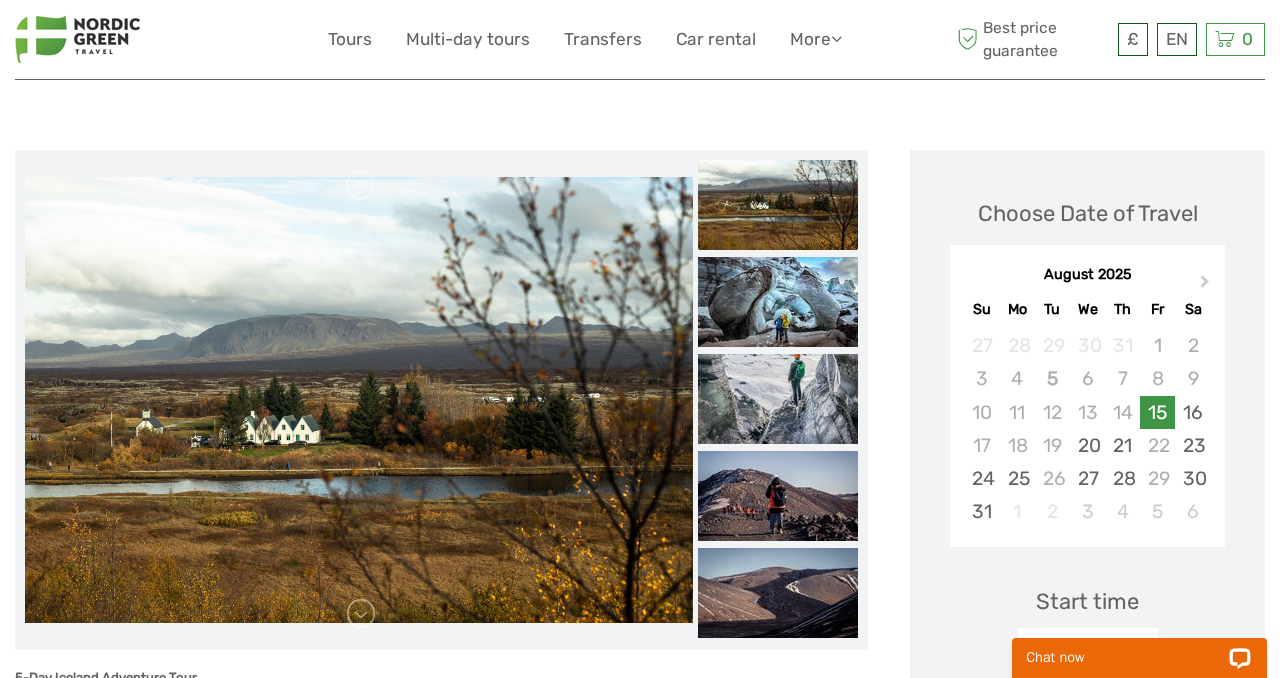 click at bounding box center [778, 302] 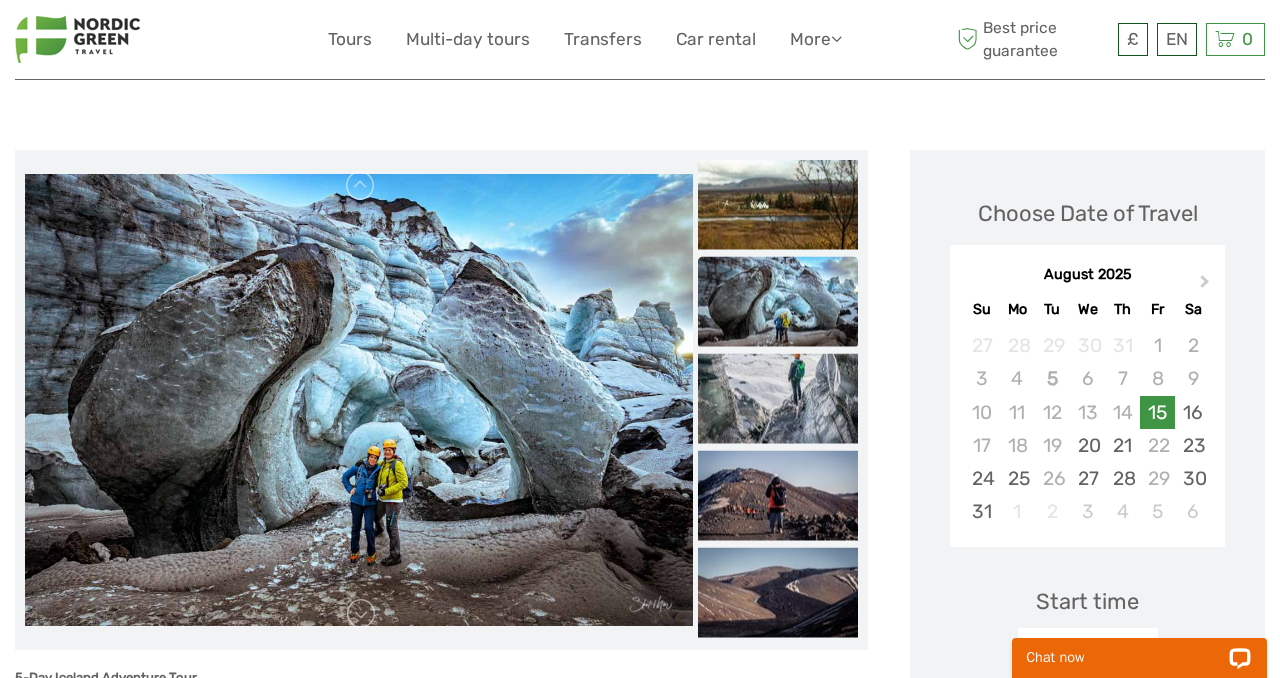 click at bounding box center (778, 302) 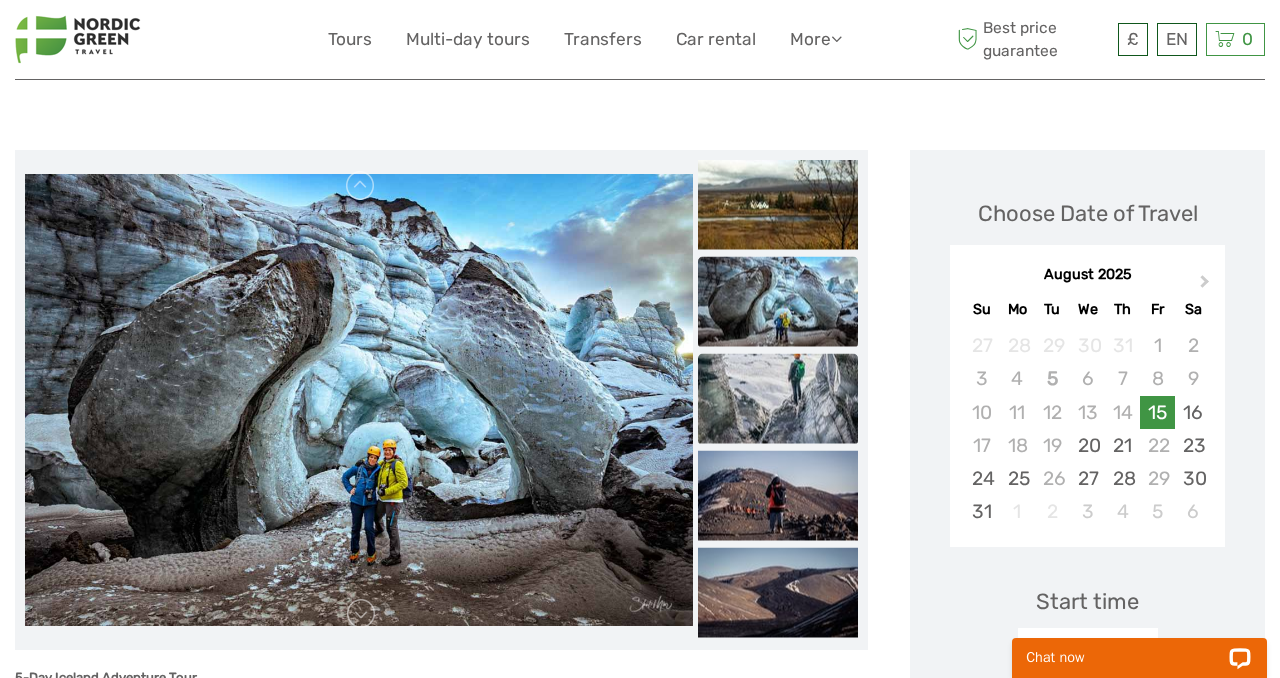 click at bounding box center (778, 399) 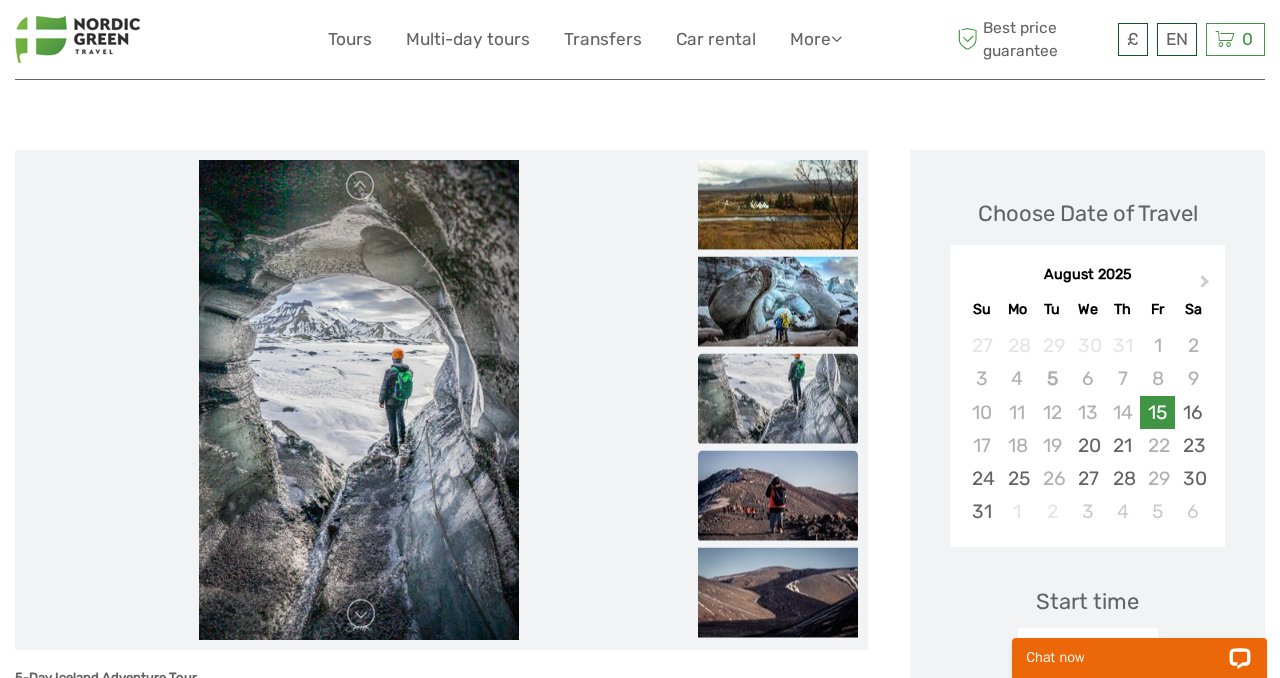 click at bounding box center (778, 496) 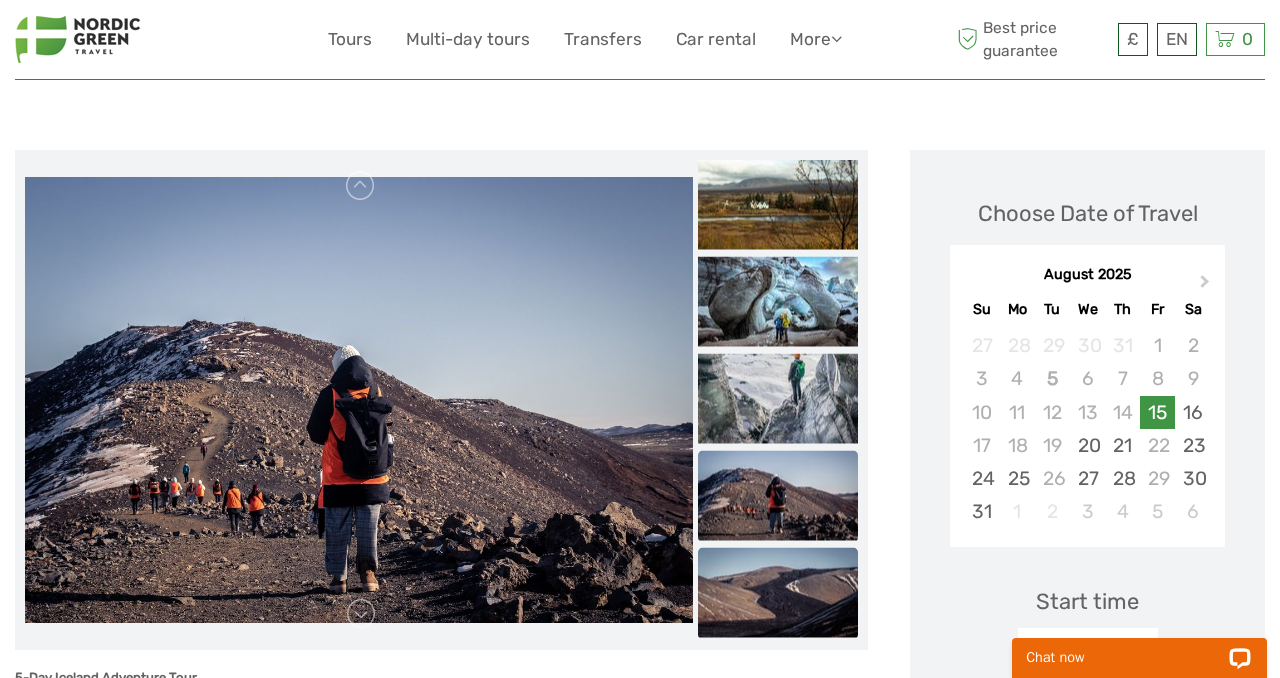 click at bounding box center (778, 593) 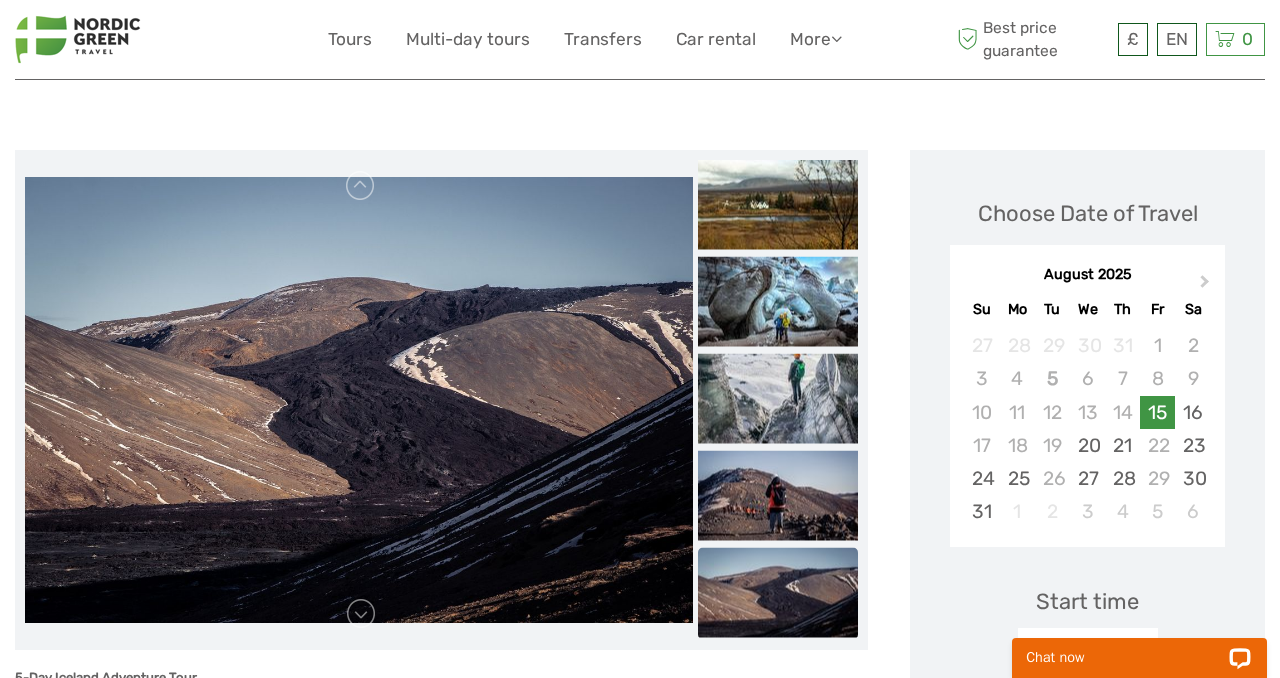 click at bounding box center (778, 593) 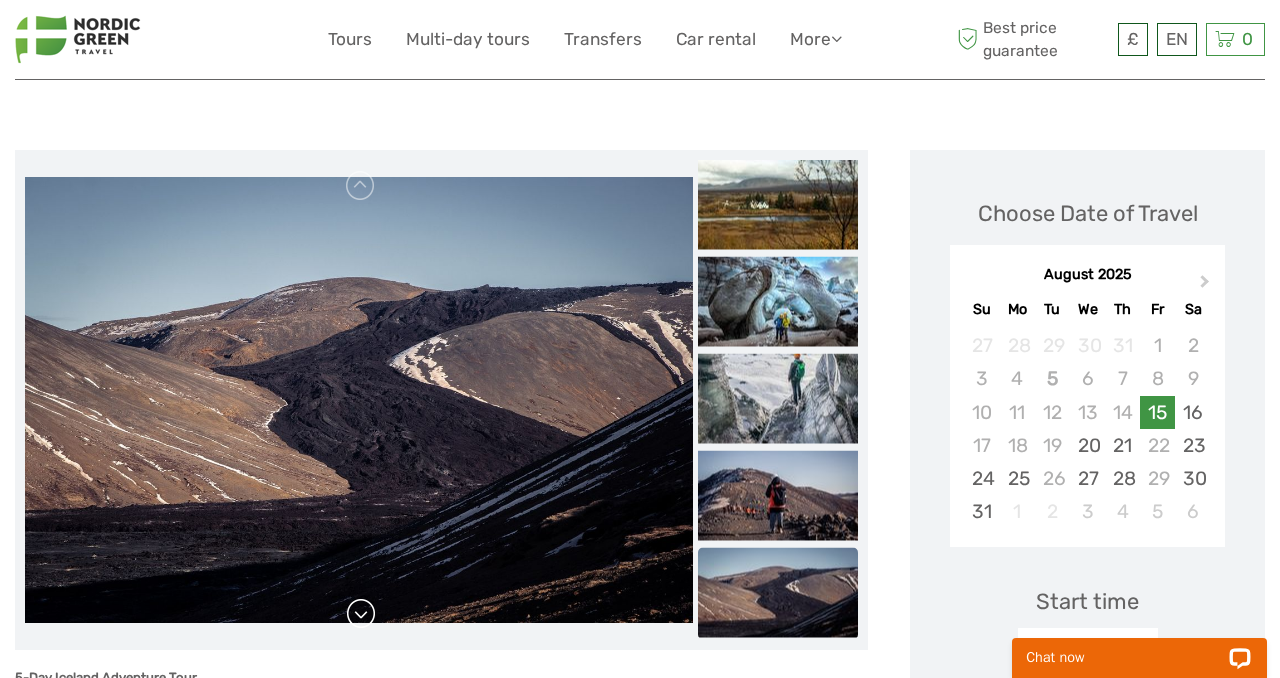 click at bounding box center (361, 614) 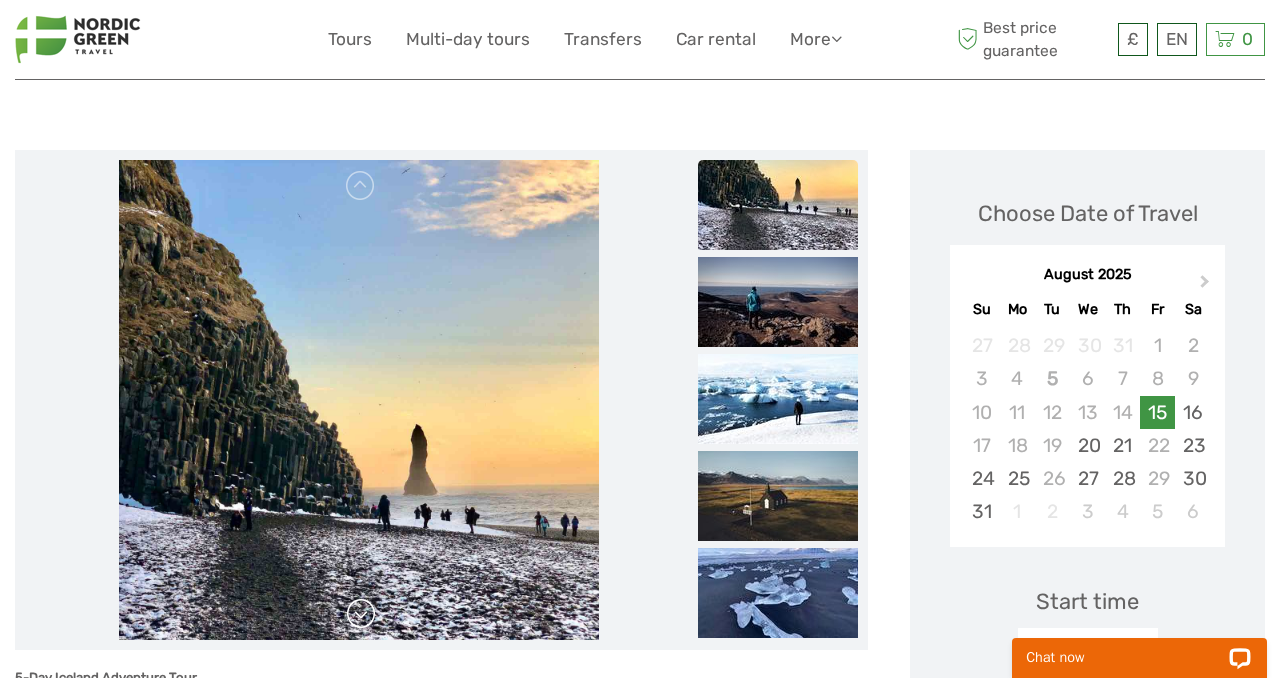 click at bounding box center [361, 614] 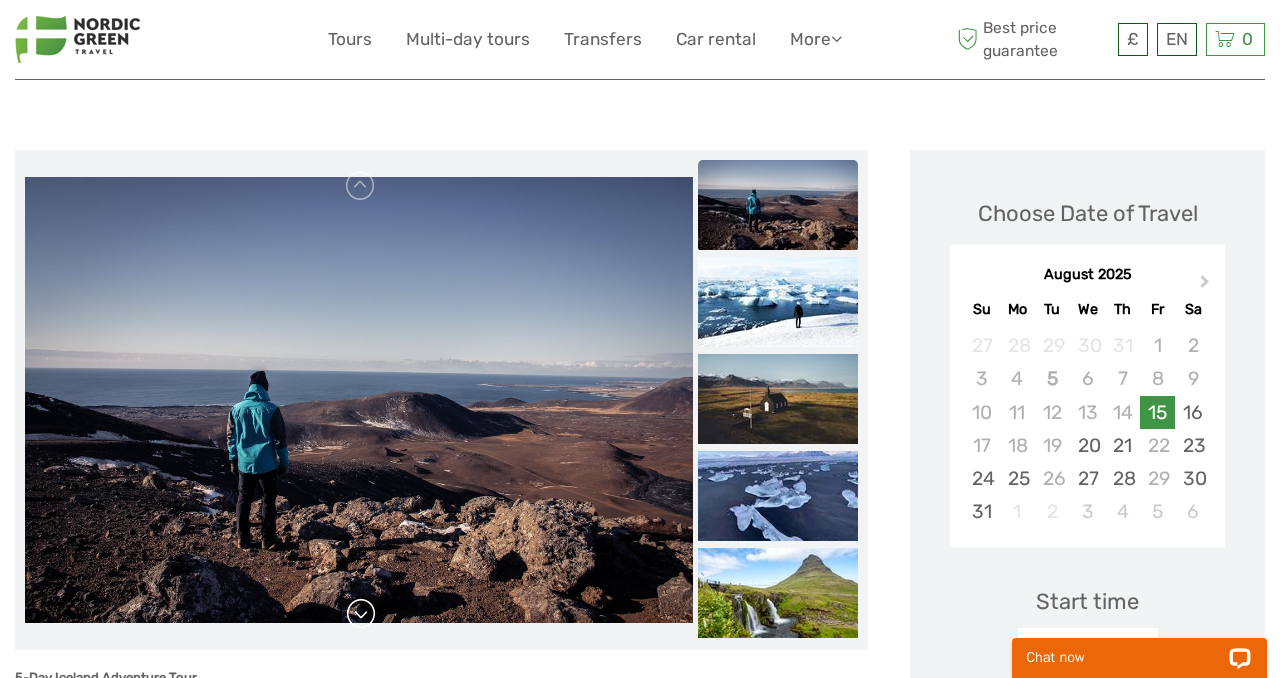 click at bounding box center [361, 614] 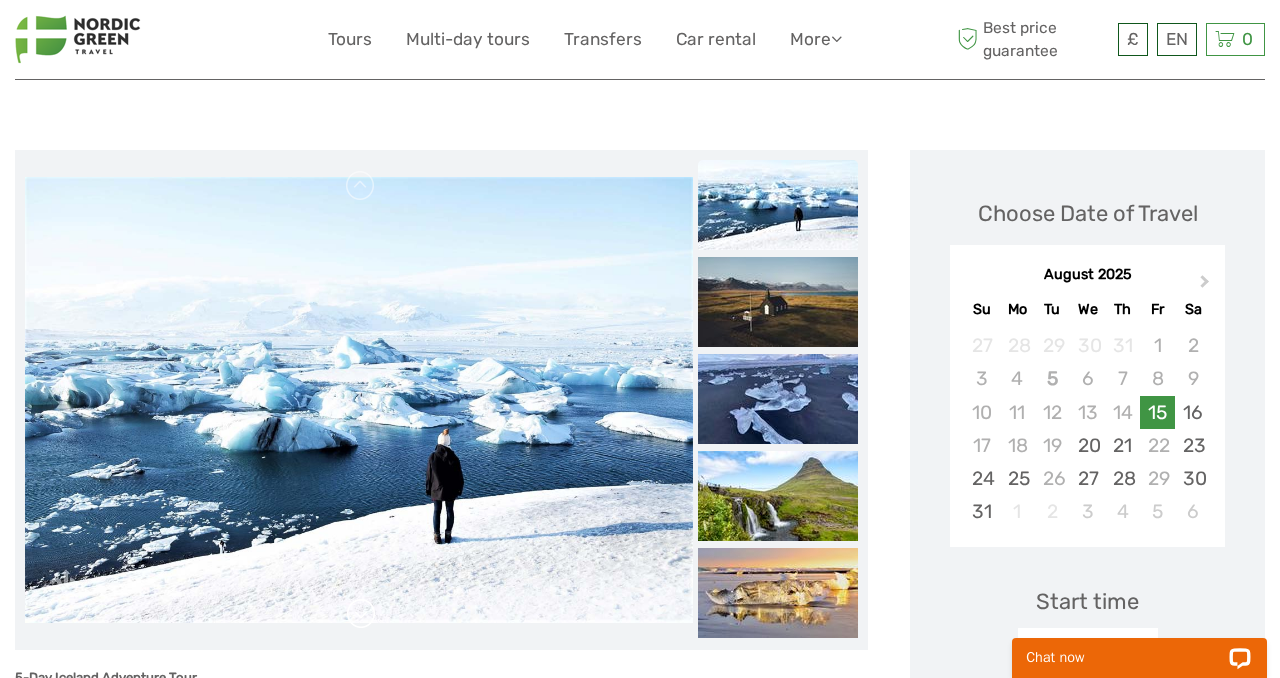 click at bounding box center (361, 614) 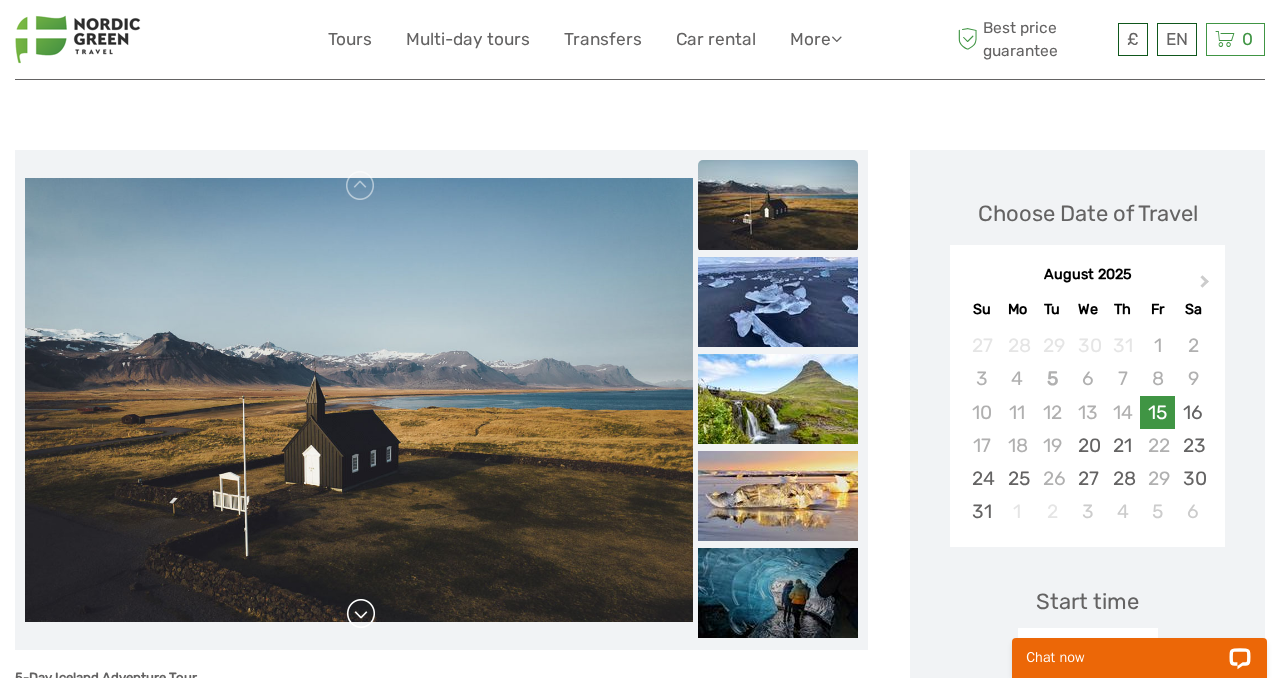 click at bounding box center (361, 614) 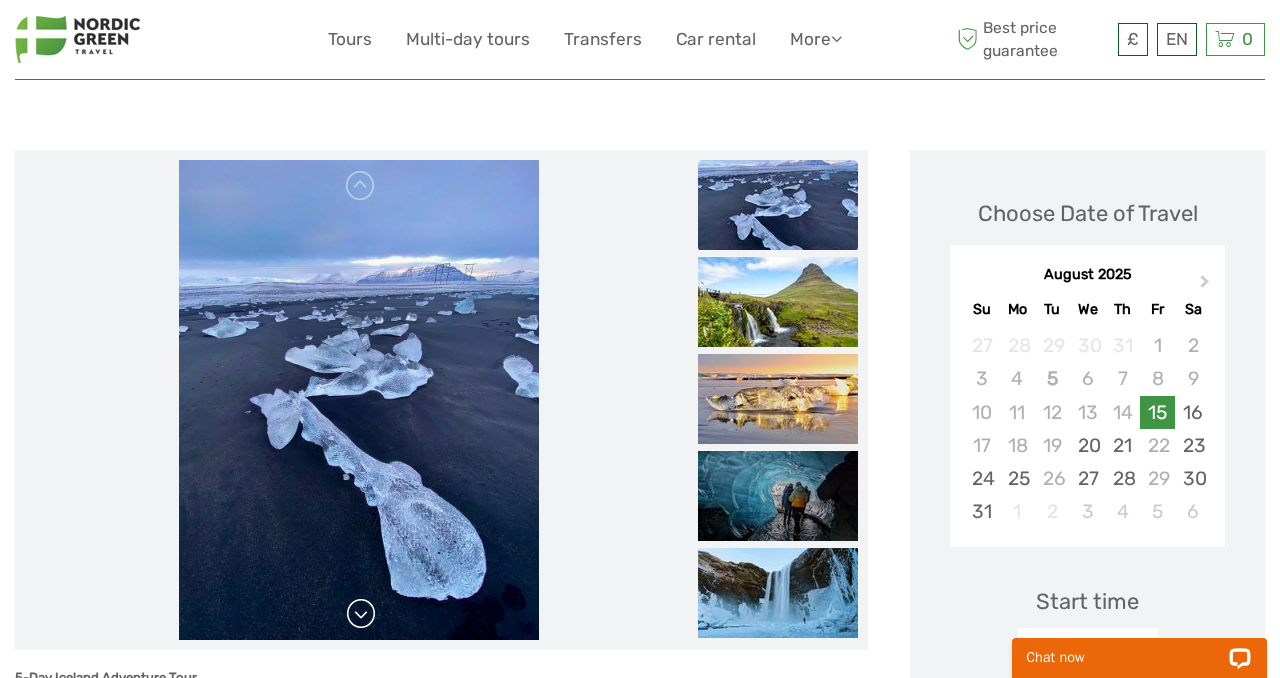click at bounding box center (361, 614) 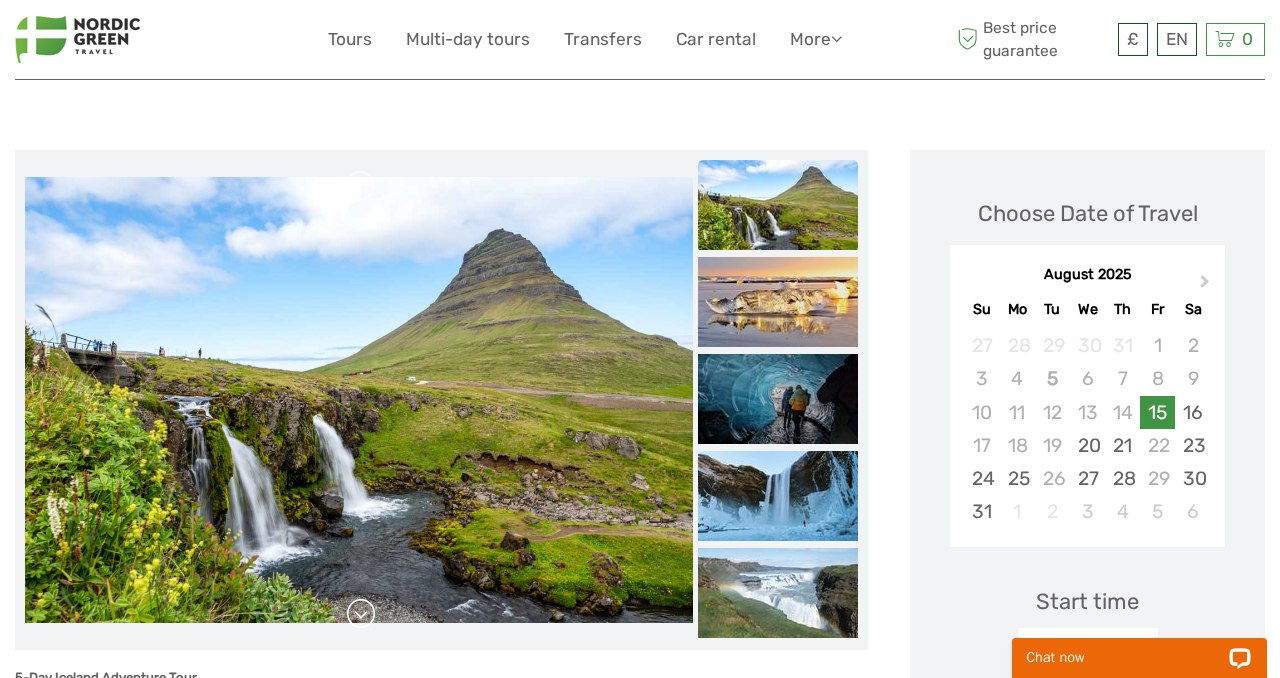 click at bounding box center (361, 614) 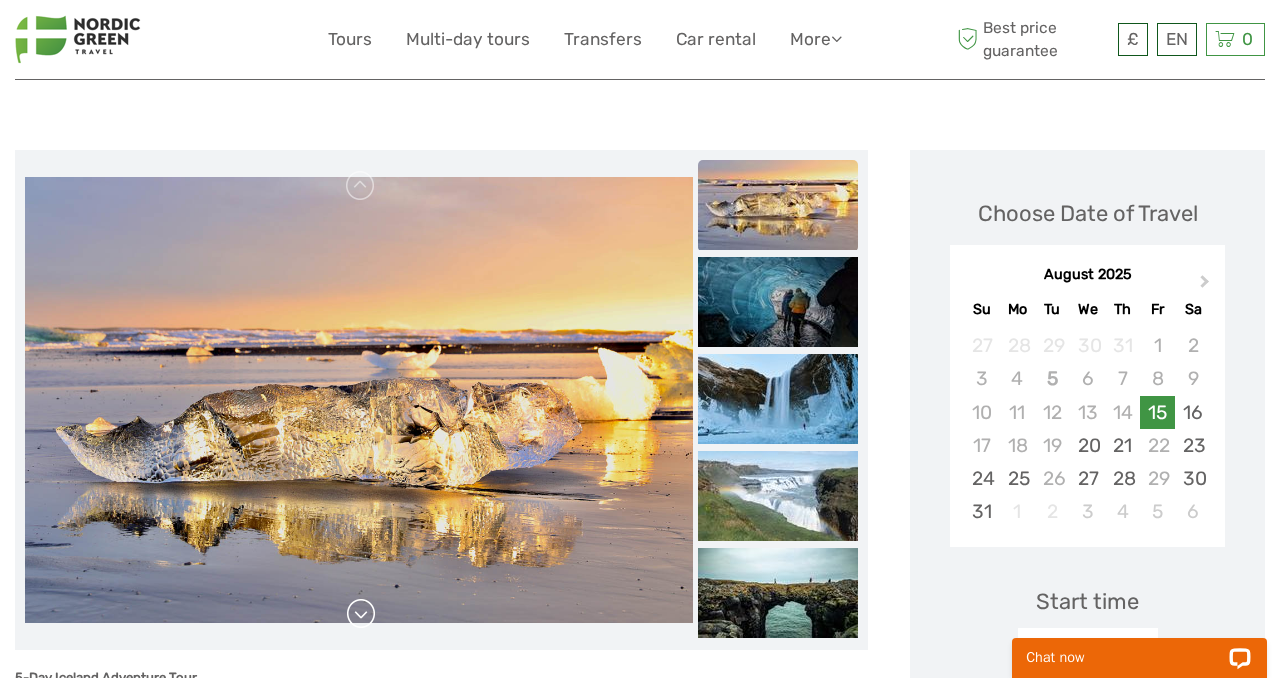 click at bounding box center [361, 614] 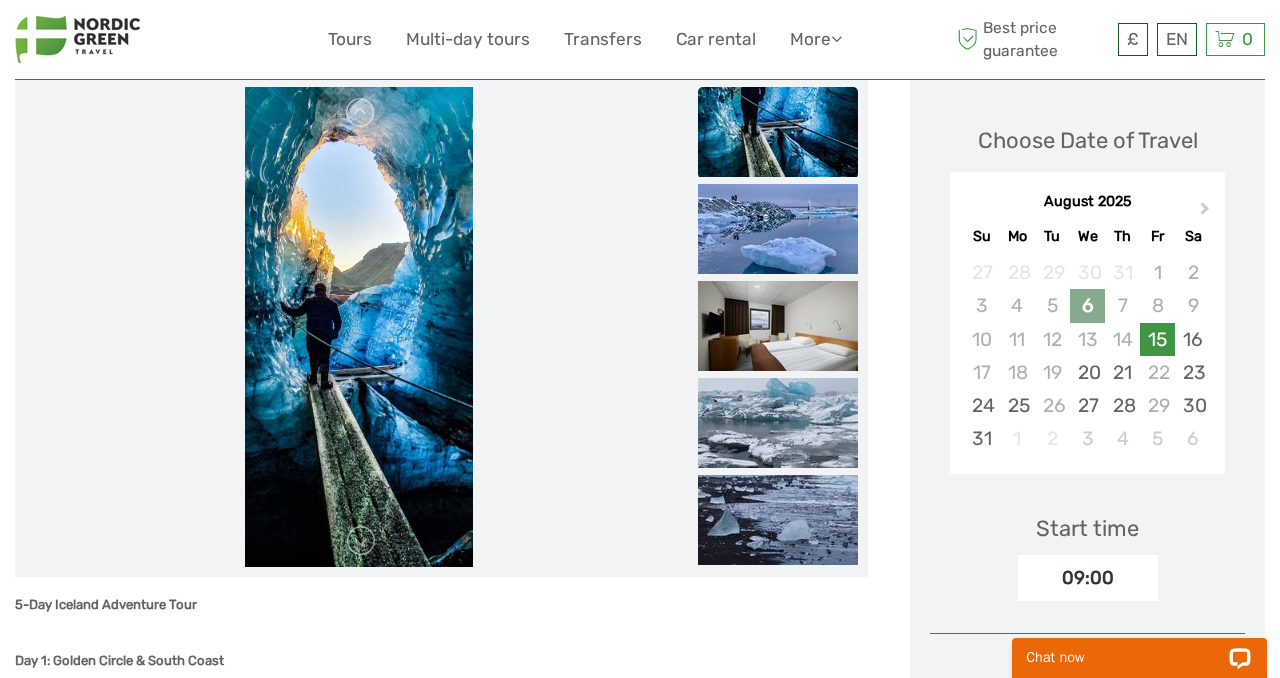 scroll, scrollTop: 301, scrollLeft: 0, axis: vertical 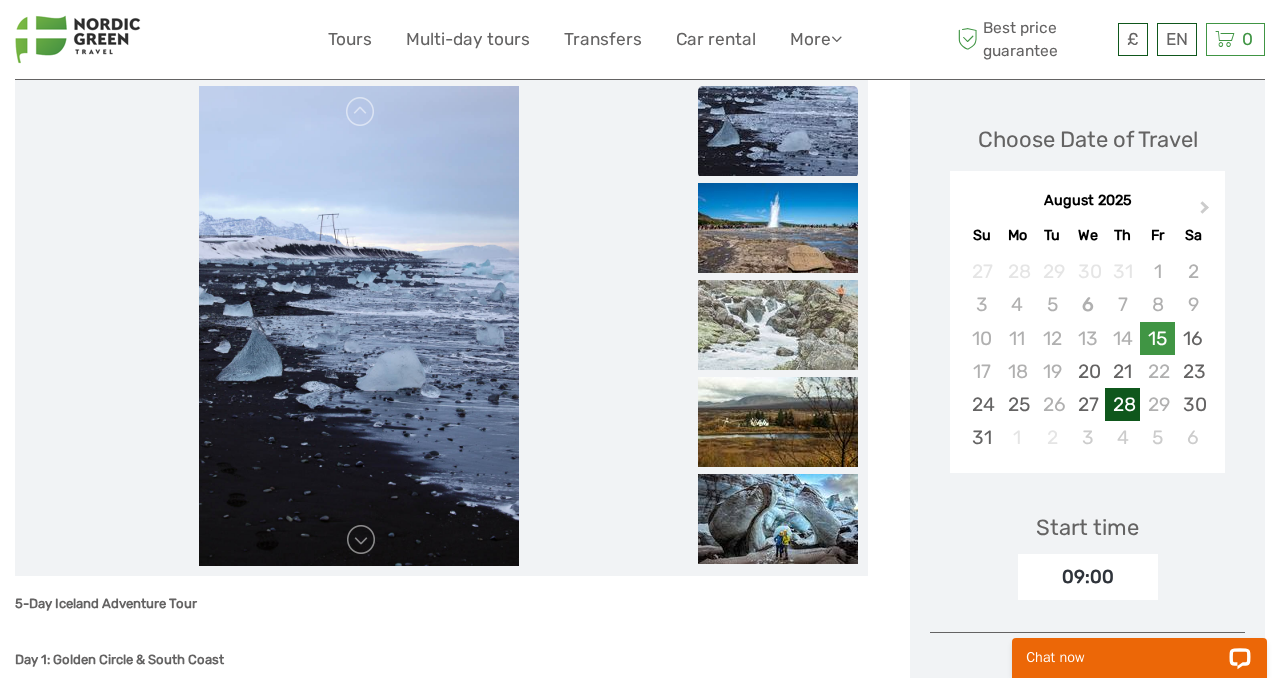 click on "28" at bounding box center [1122, 404] 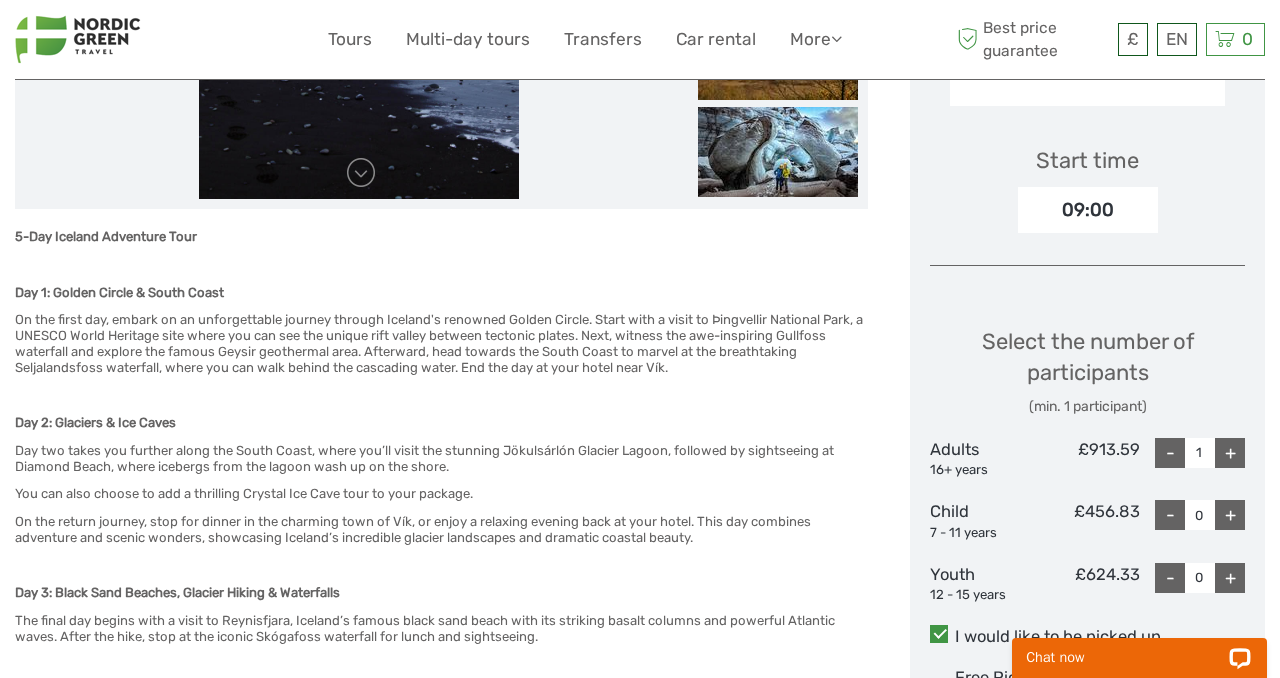 scroll, scrollTop: 693, scrollLeft: 0, axis: vertical 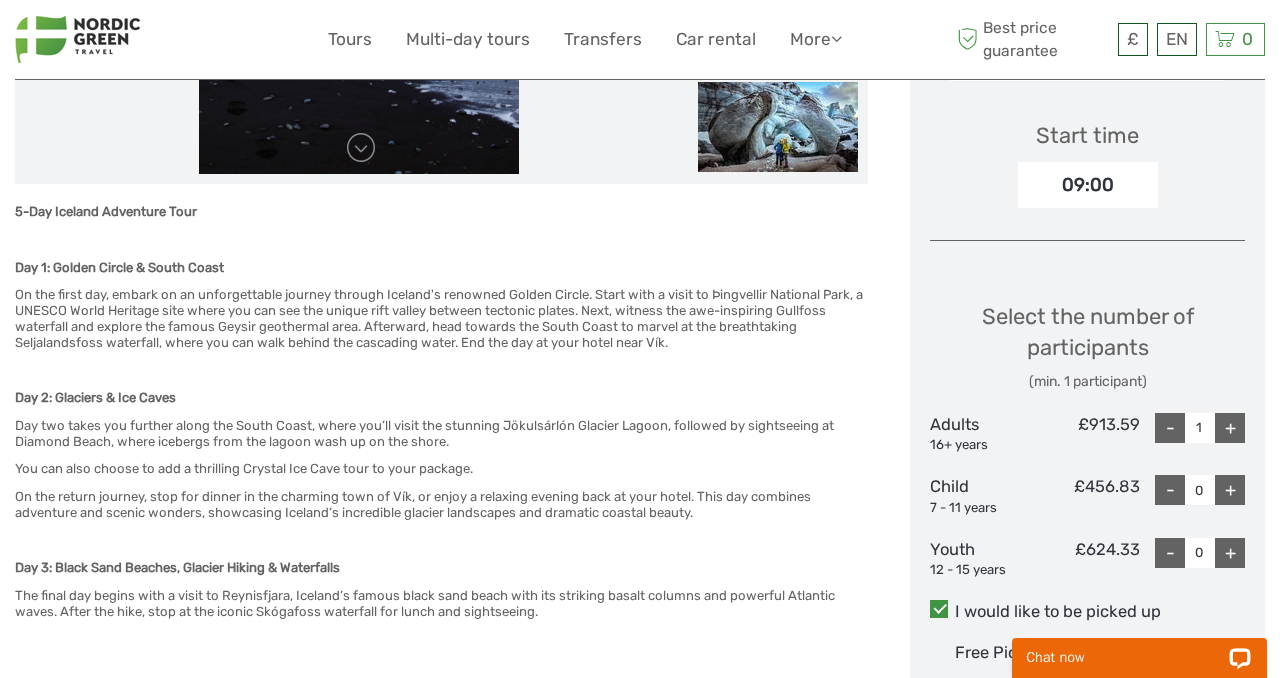 click on "+" at bounding box center (1230, 428) 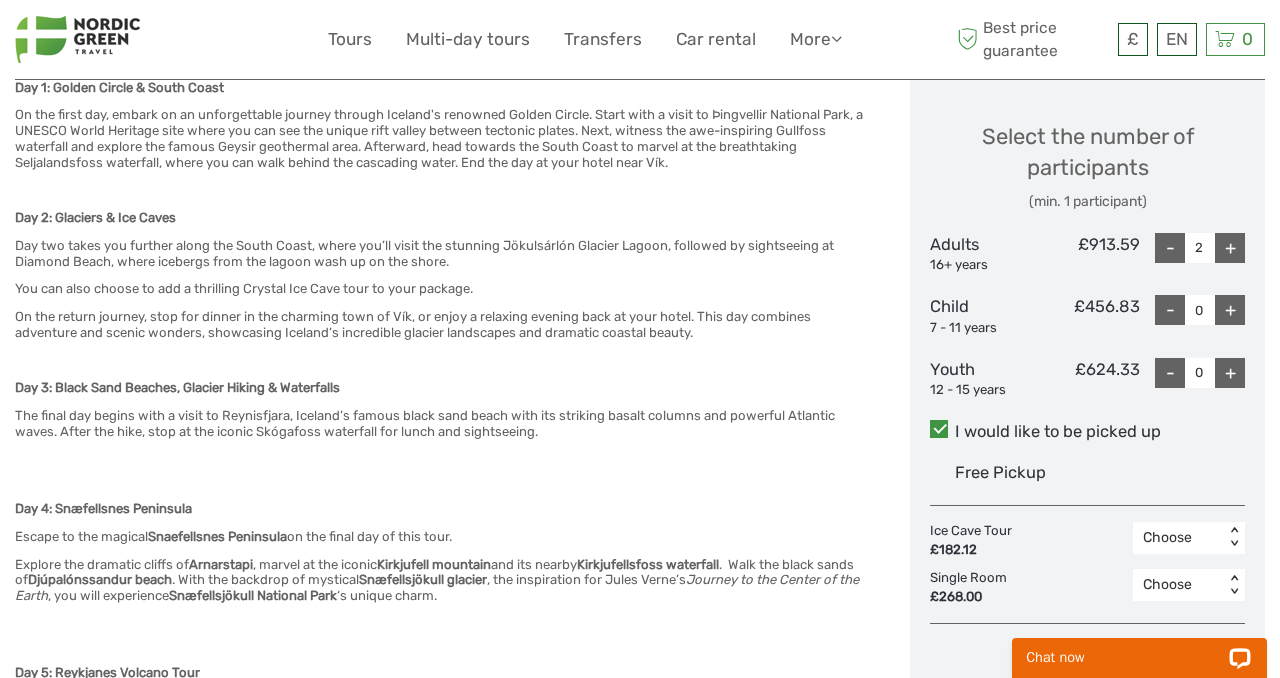 scroll, scrollTop: 936, scrollLeft: 0, axis: vertical 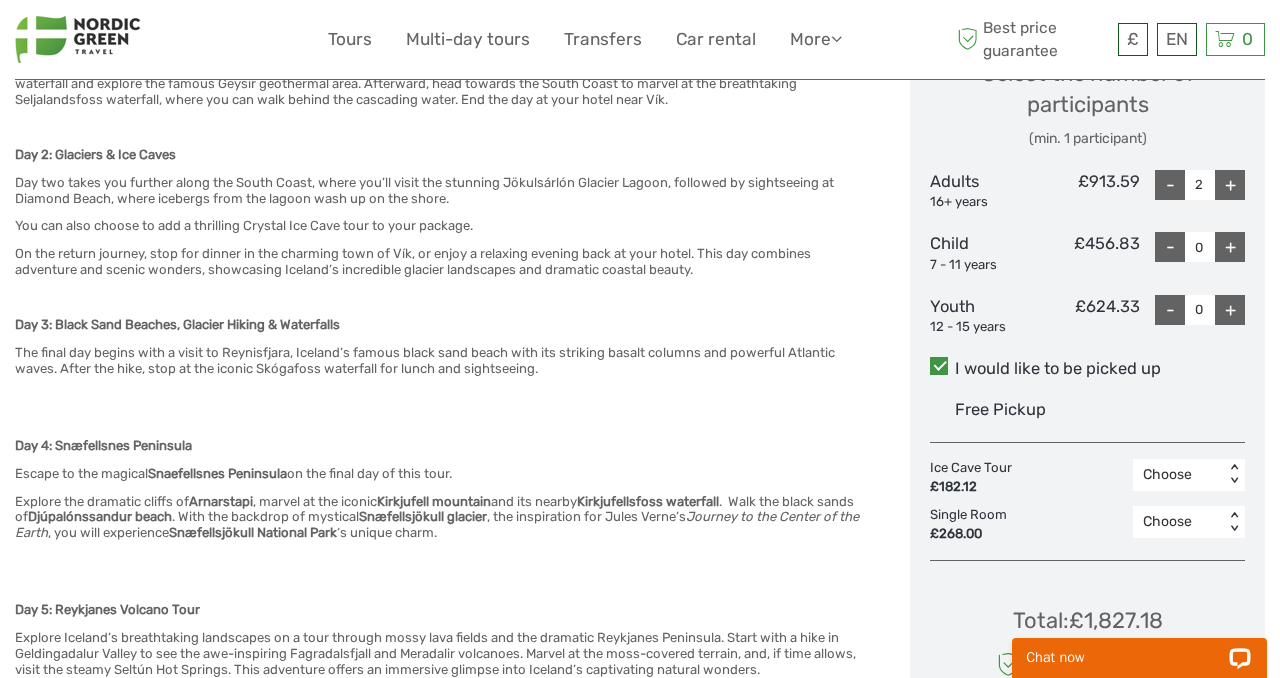 click on "< >" at bounding box center (1234, 474) 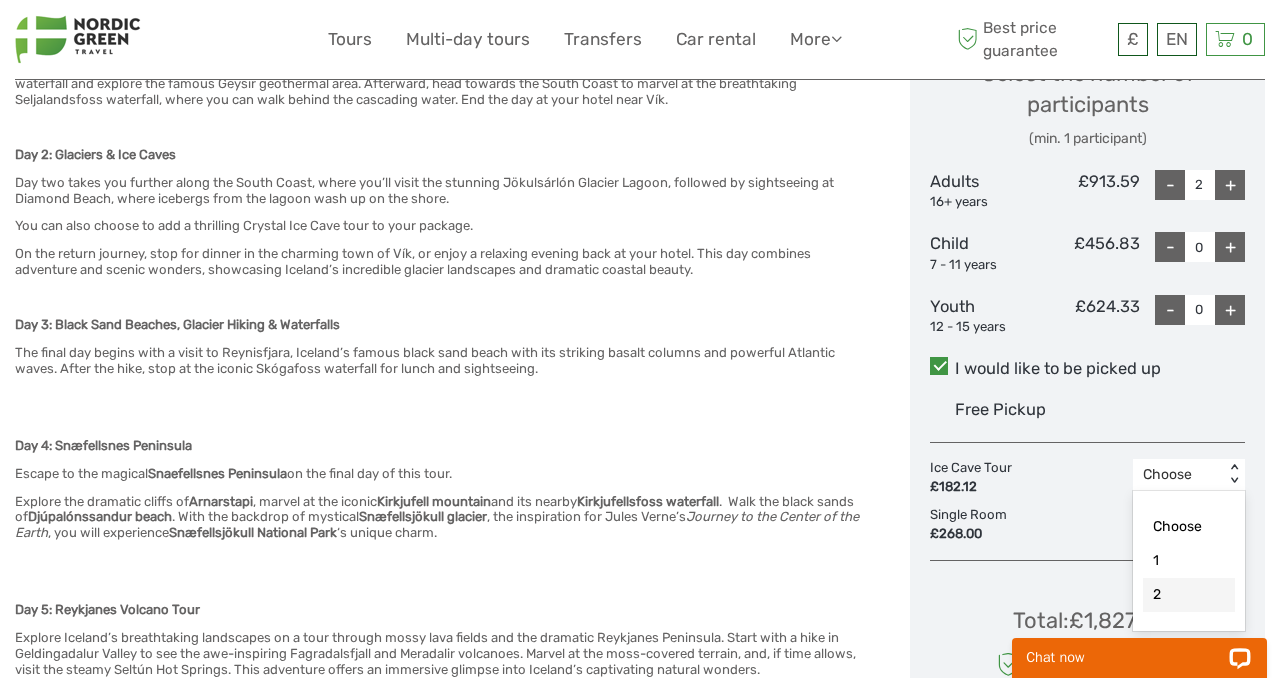 click on "2" at bounding box center (1189, 595) 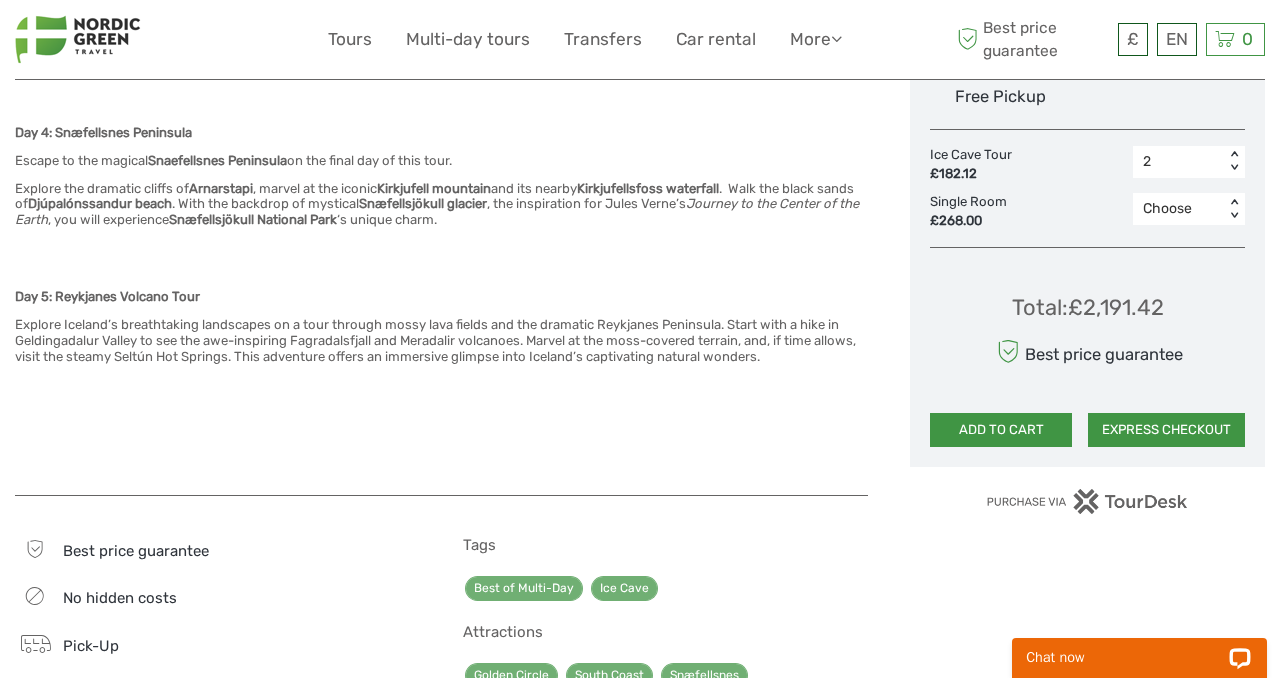 scroll, scrollTop: 1251, scrollLeft: 0, axis: vertical 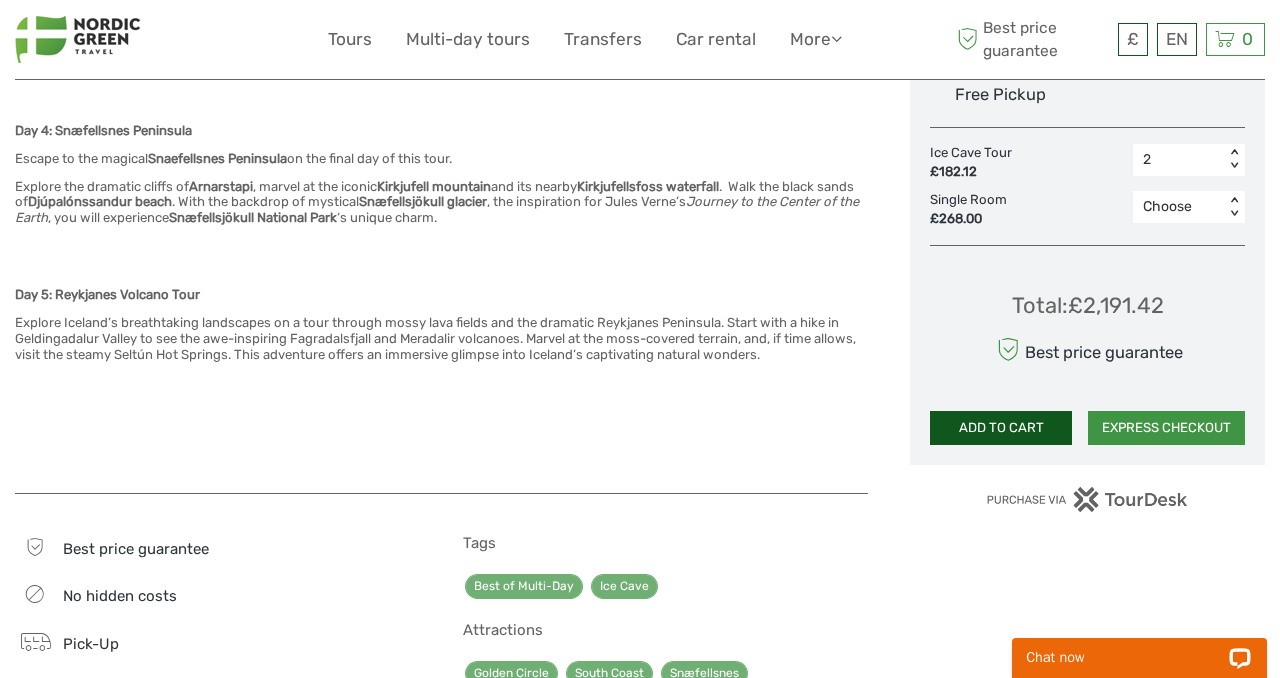 click on "ADD TO CART" at bounding box center (1001, 428) 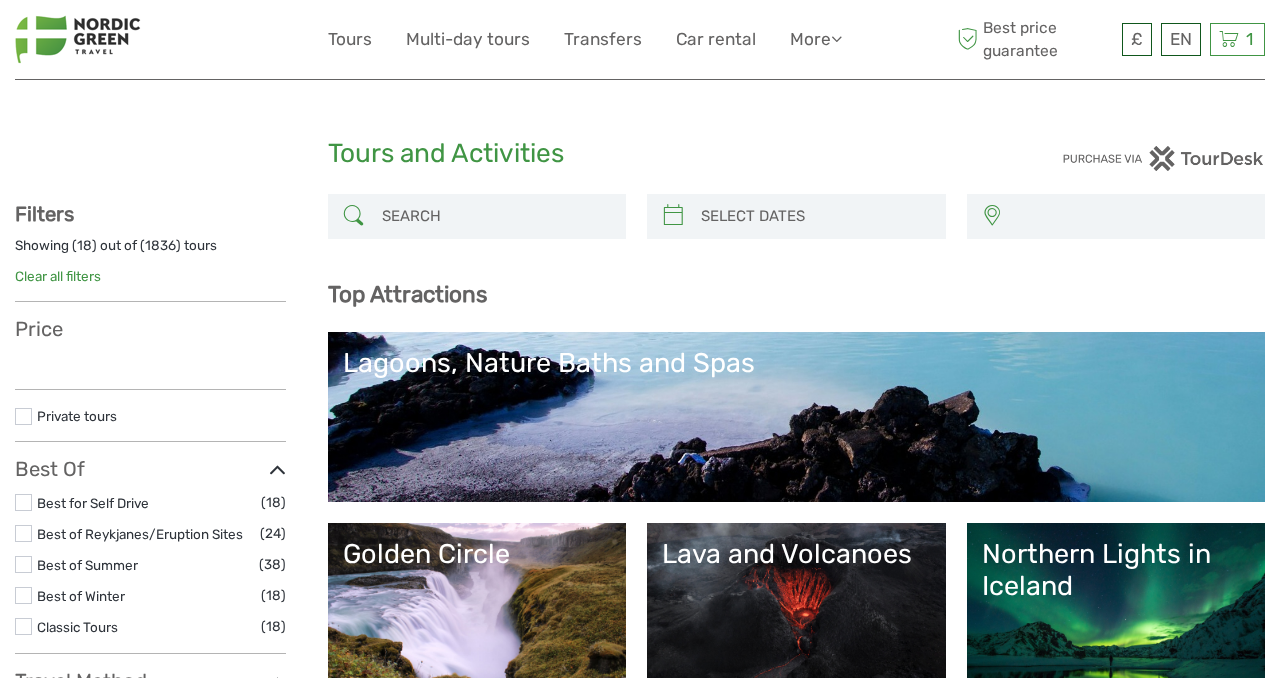 select 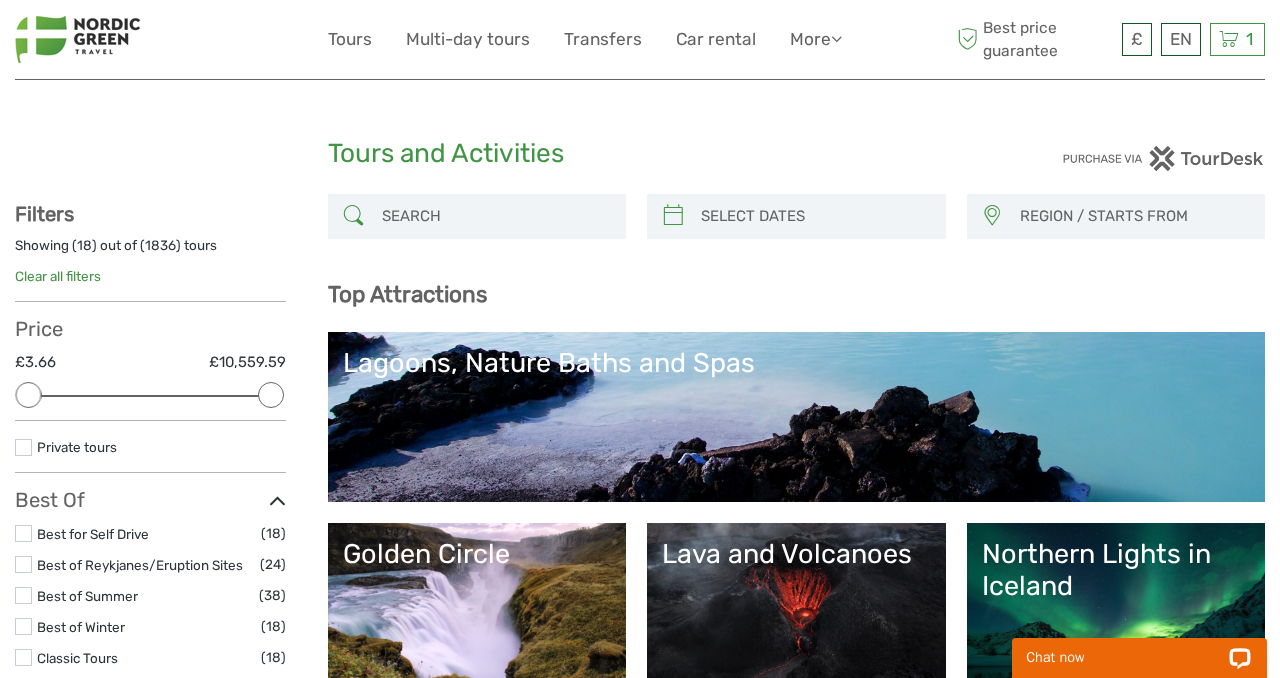 scroll, scrollTop: 0, scrollLeft: 0, axis: both 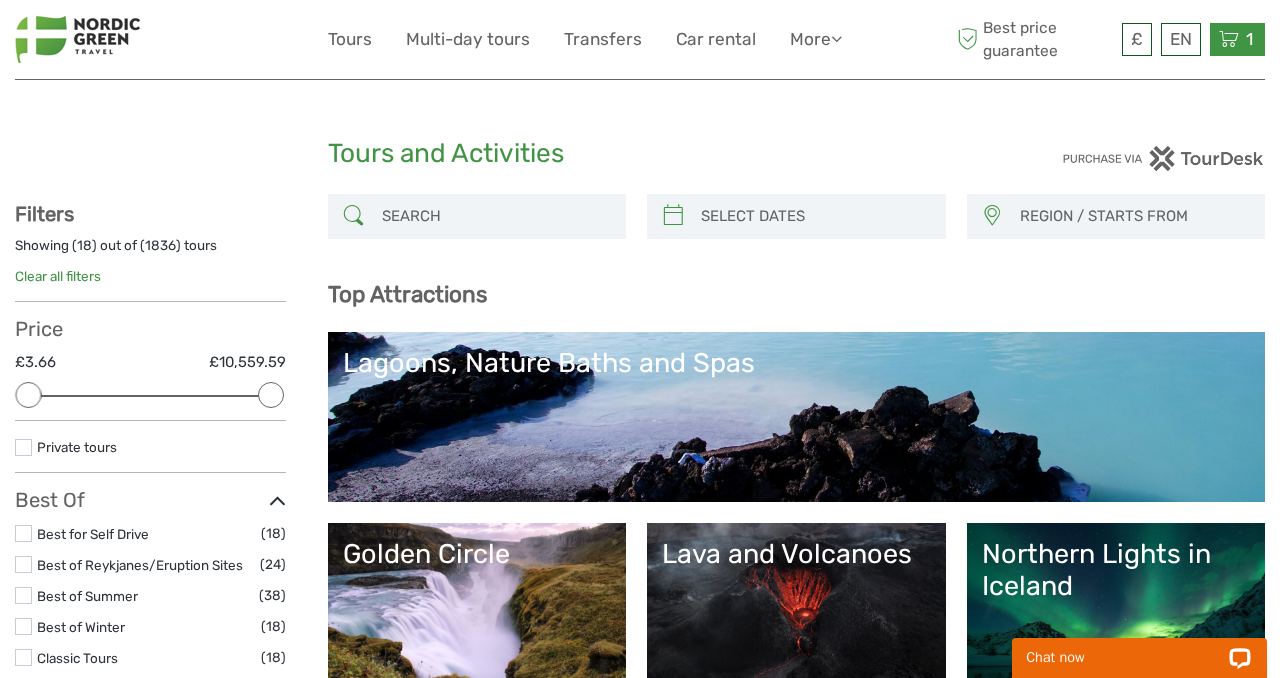 click on "1
Items
5-Day Essential Iceland – Golden Circle, South Coast, Ice Cave, Snaefellsnes & Volcano Tour
2x Adults
Thursday, 28 August 2025 - 09:00 AM
£2,192.86 (359.780 ISK)
Total
£2,192.86 (359.780 ISK)
Checkout
The shopping cart is empty." at bounding box center [1237, 39] 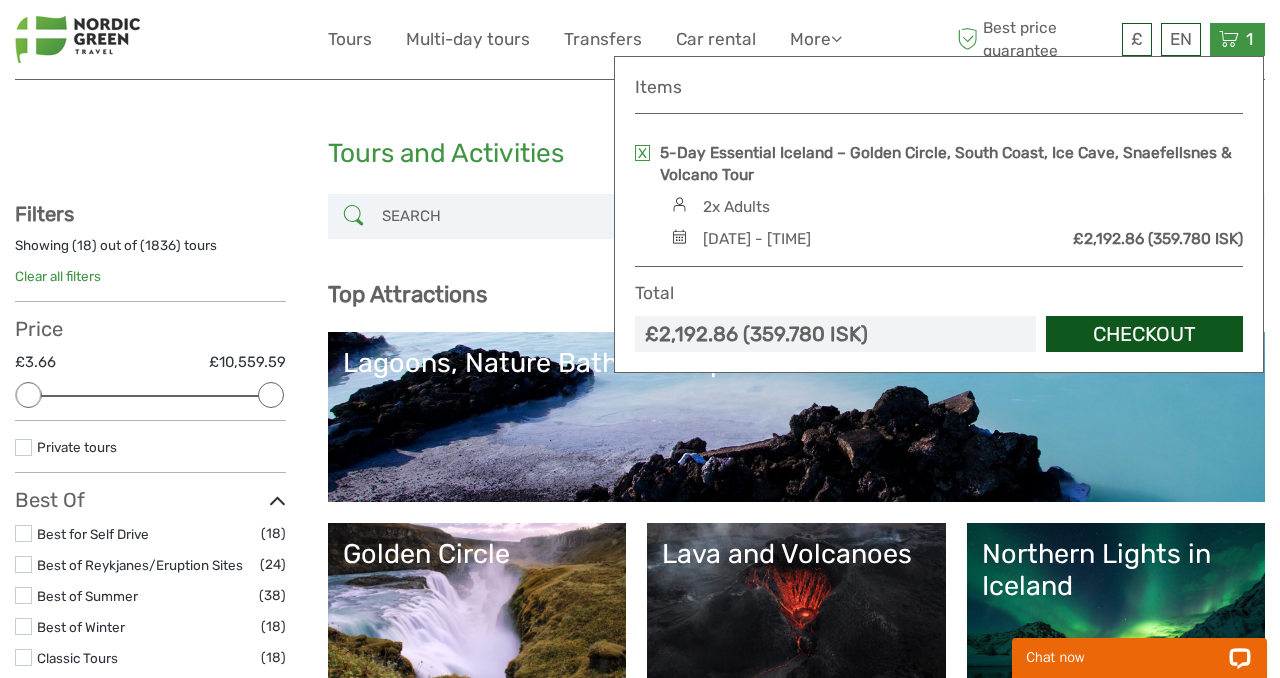 click on "Checkout" at bounding box center [1144, 334] 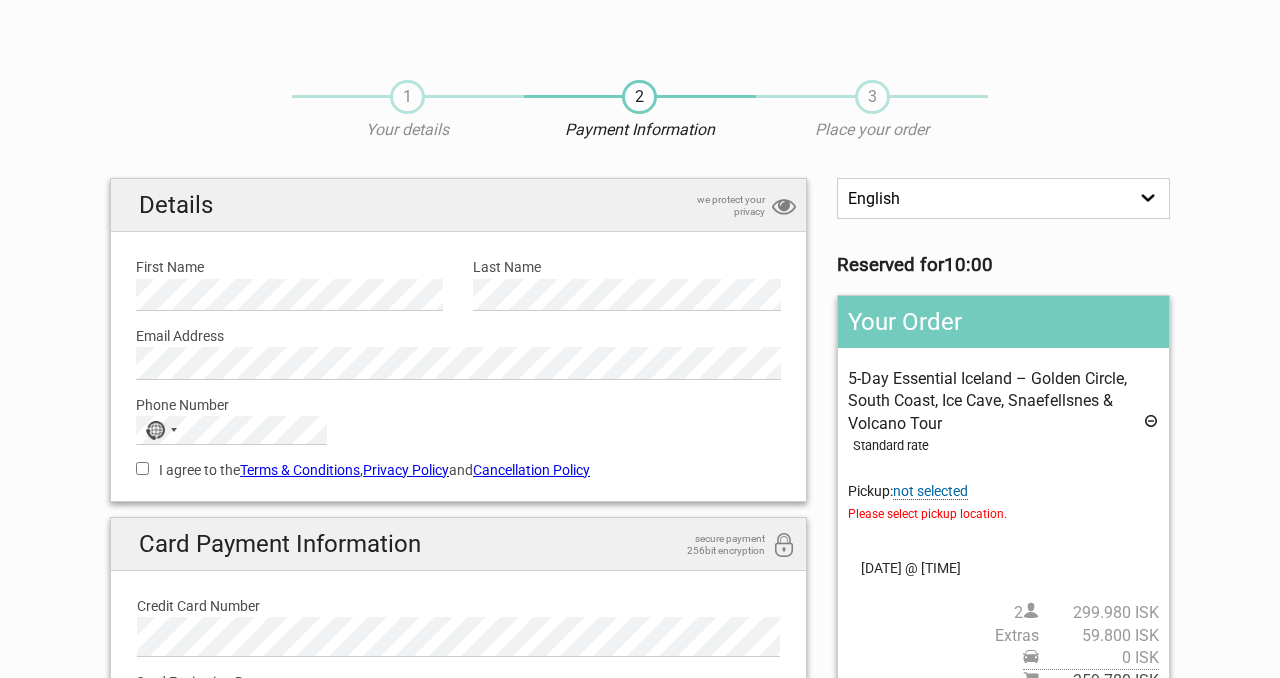 scroll, scrollTop: 0, scrollLeft: 0, axis: both 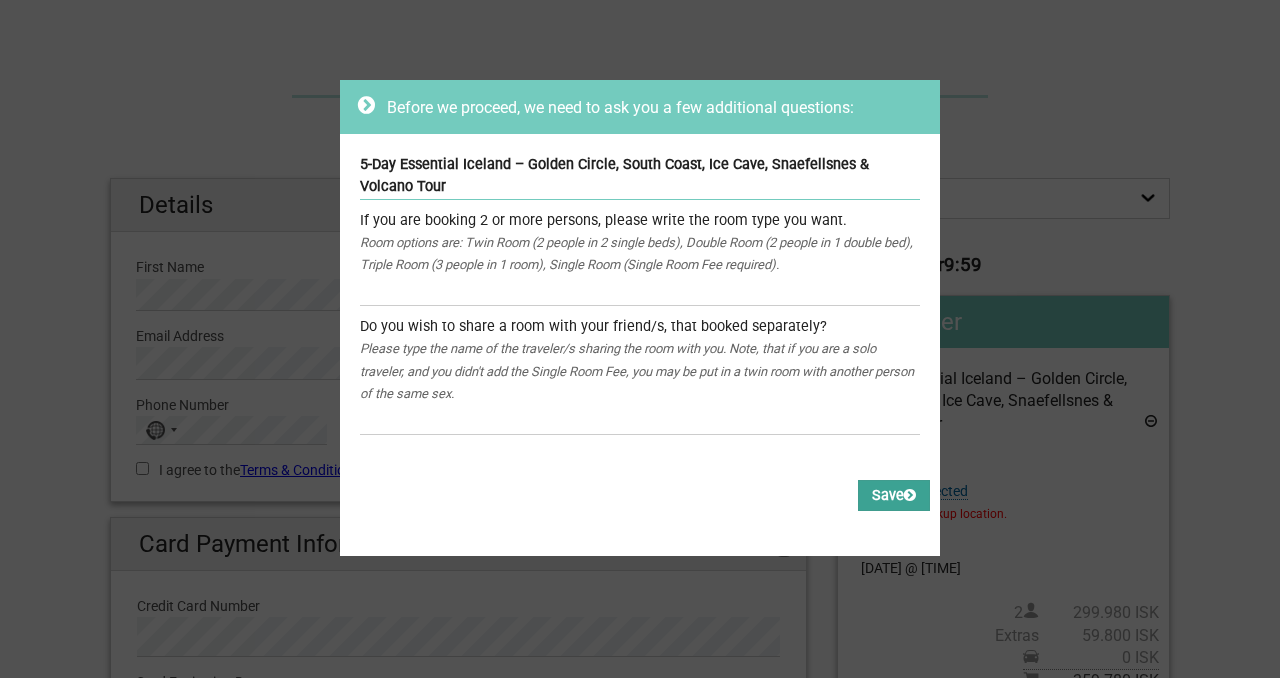 click on "Save" at bounding box center (894, 495) 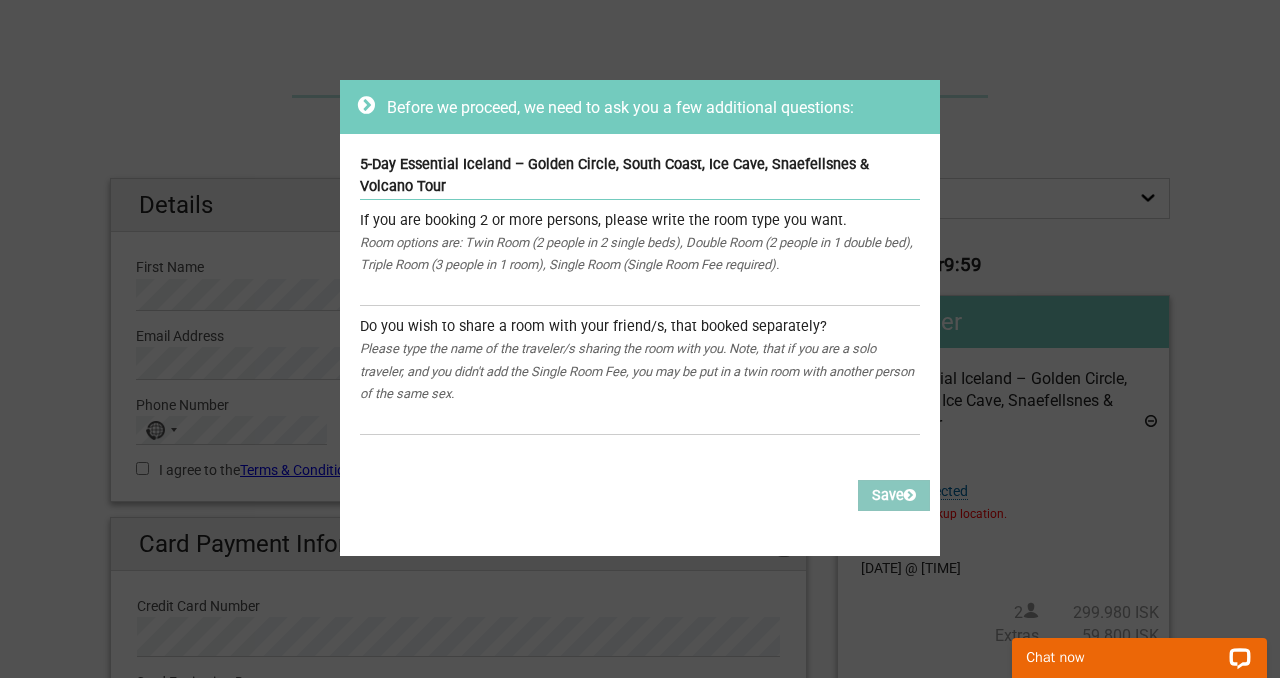 scroll, scrollTop: 0, scrollLeft: 0, axis: both 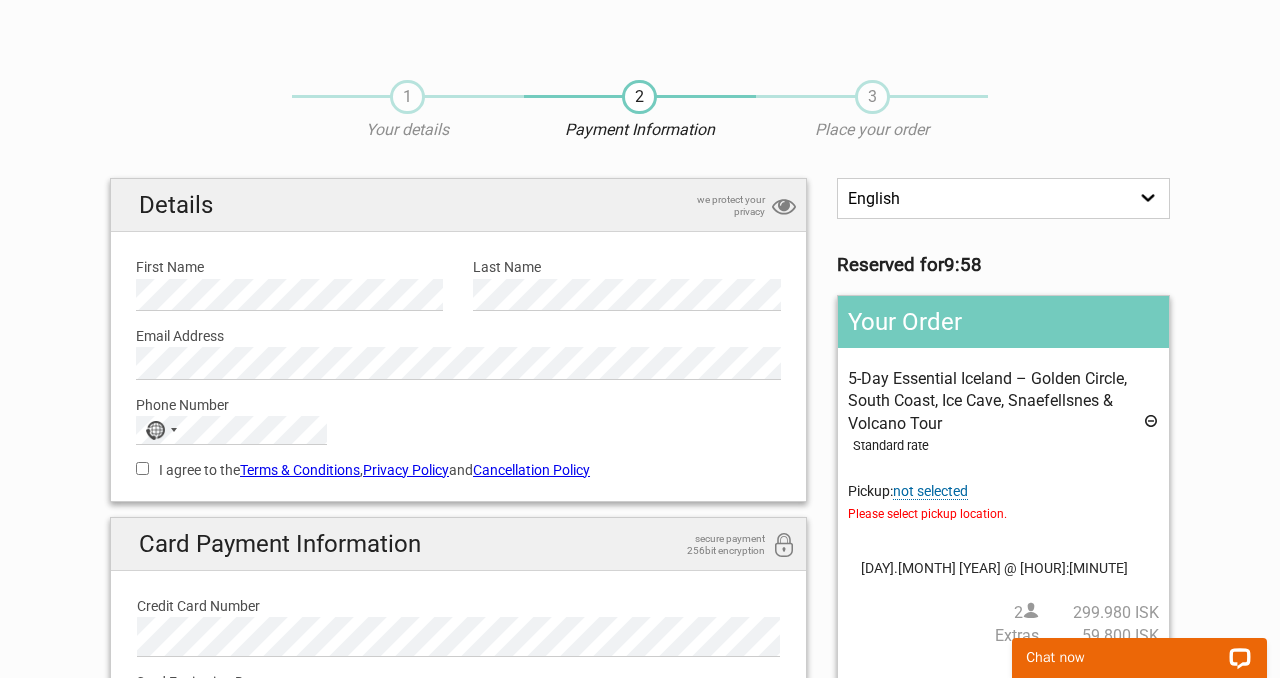 click on "Last Name" at bounding box center (626, 267) 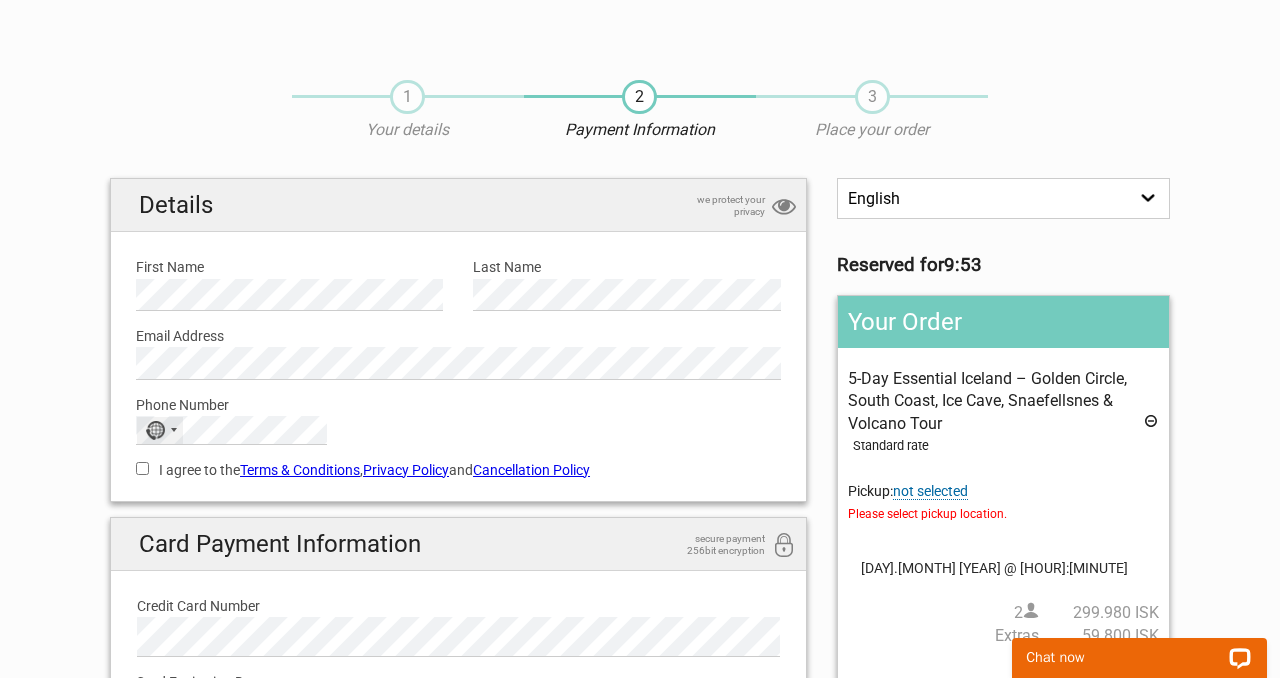 click on "No country selected" at bounding box center (160, 430) 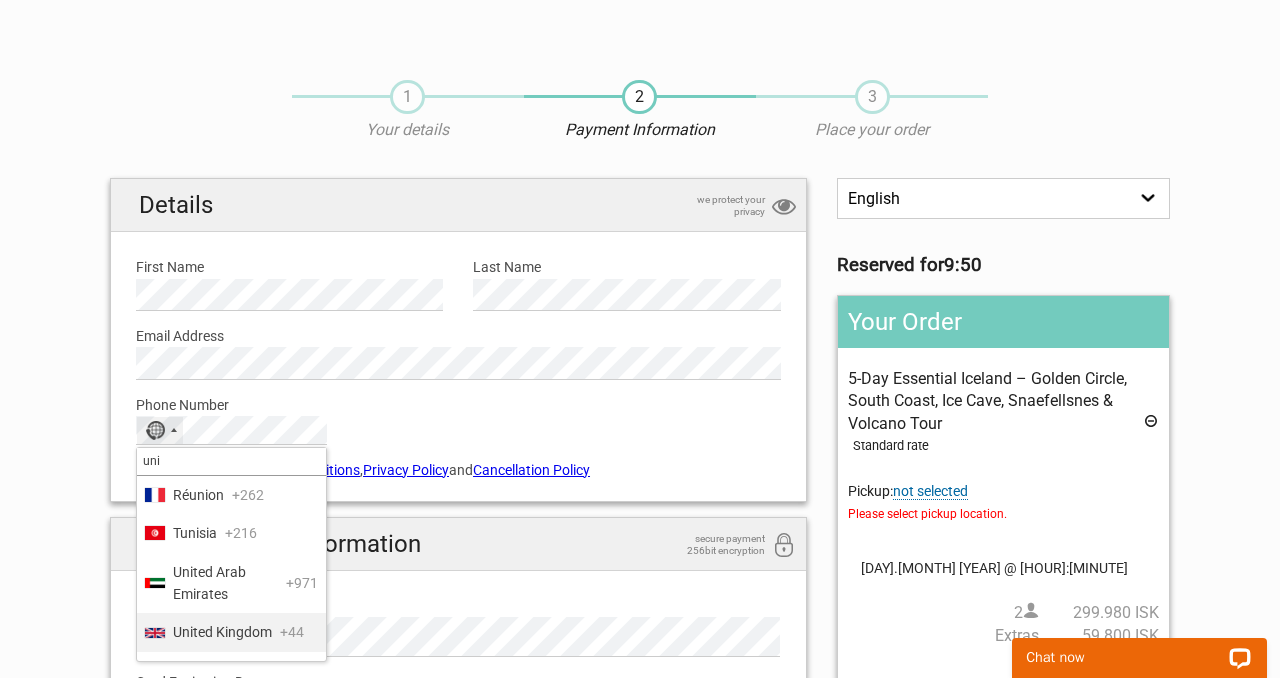 type on "uni" 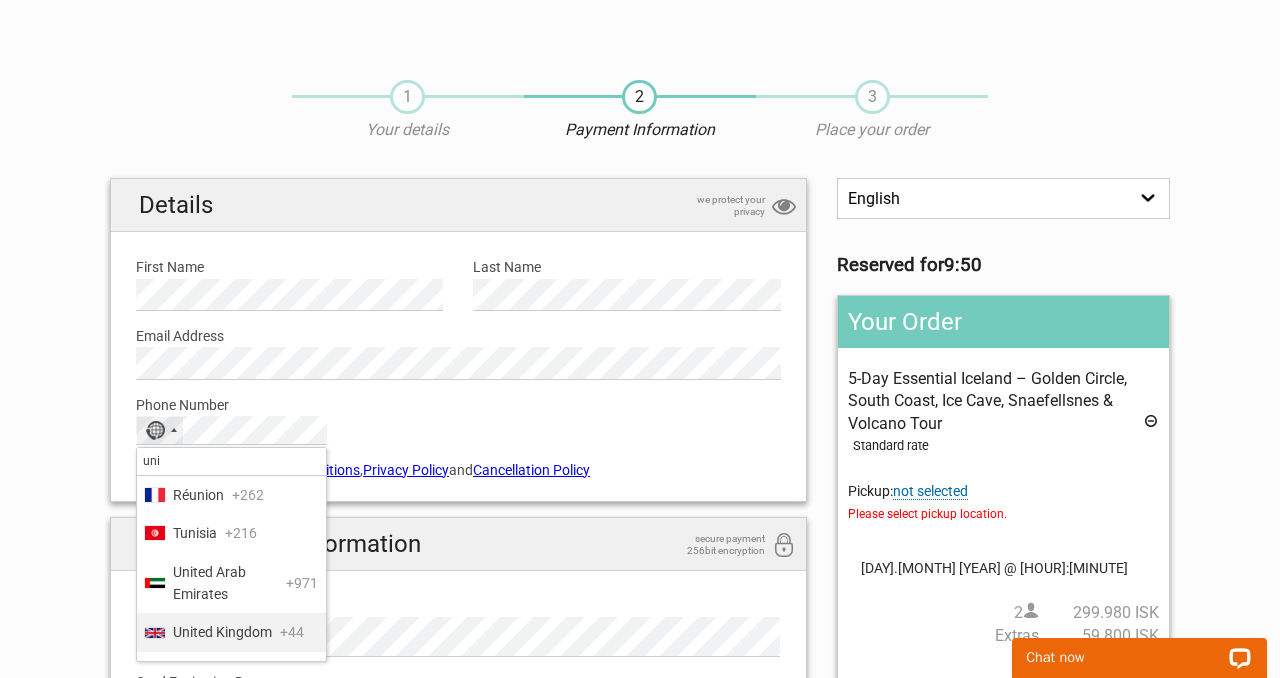 click on "United Kingdom" at bounding box center [222, 632] 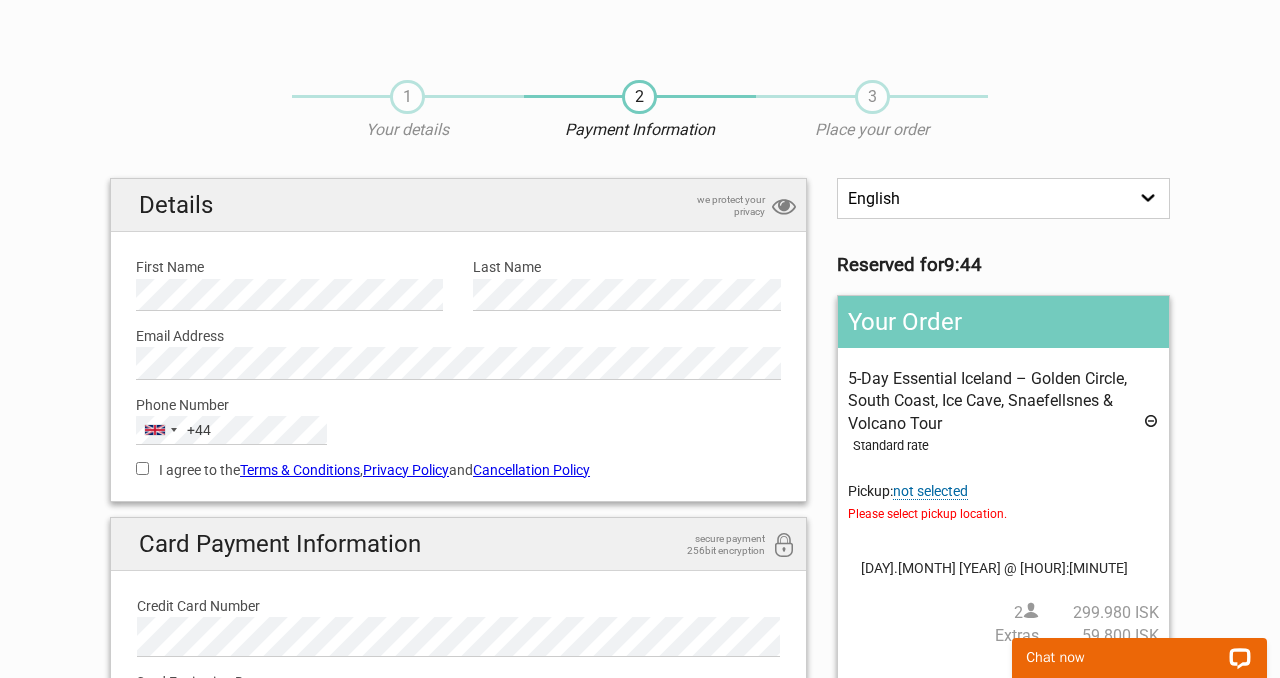 click on "I agree to the  Terms & Conditions ,  Privacy Policy  and  Cancellation Policy" at bounding box center [142, 468] 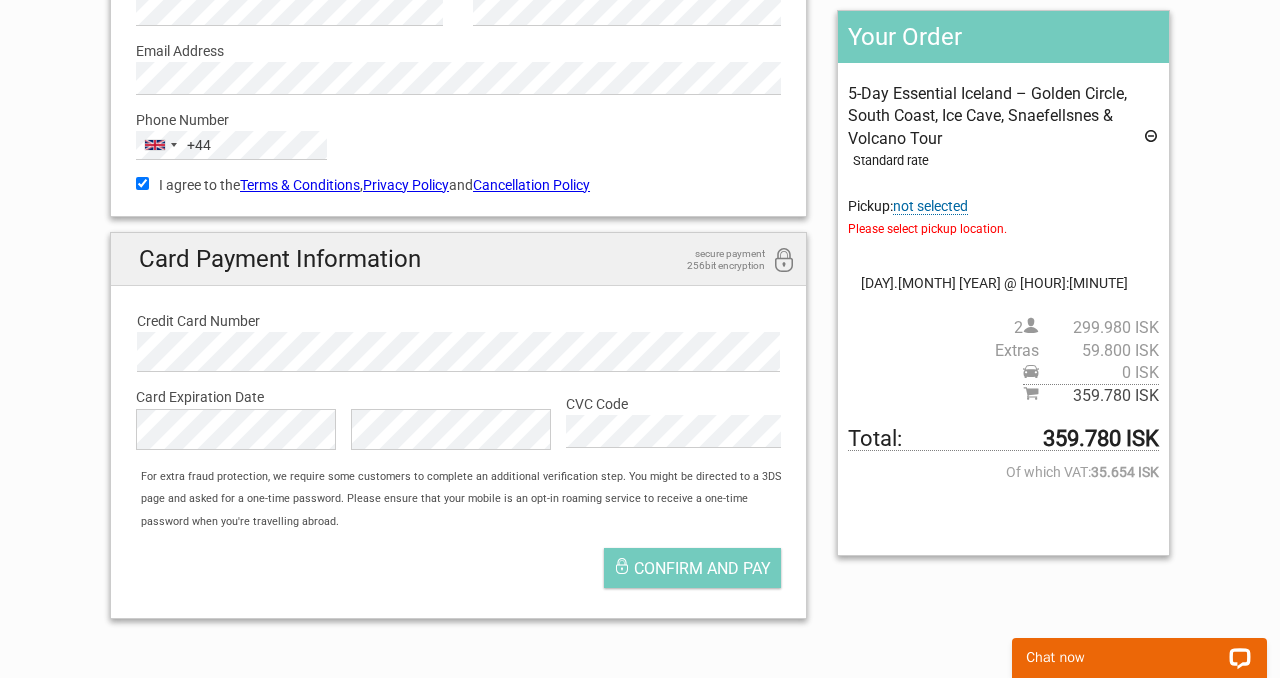 scroll, scrollTop: 399, scrollLeft: 0, axis: vertical 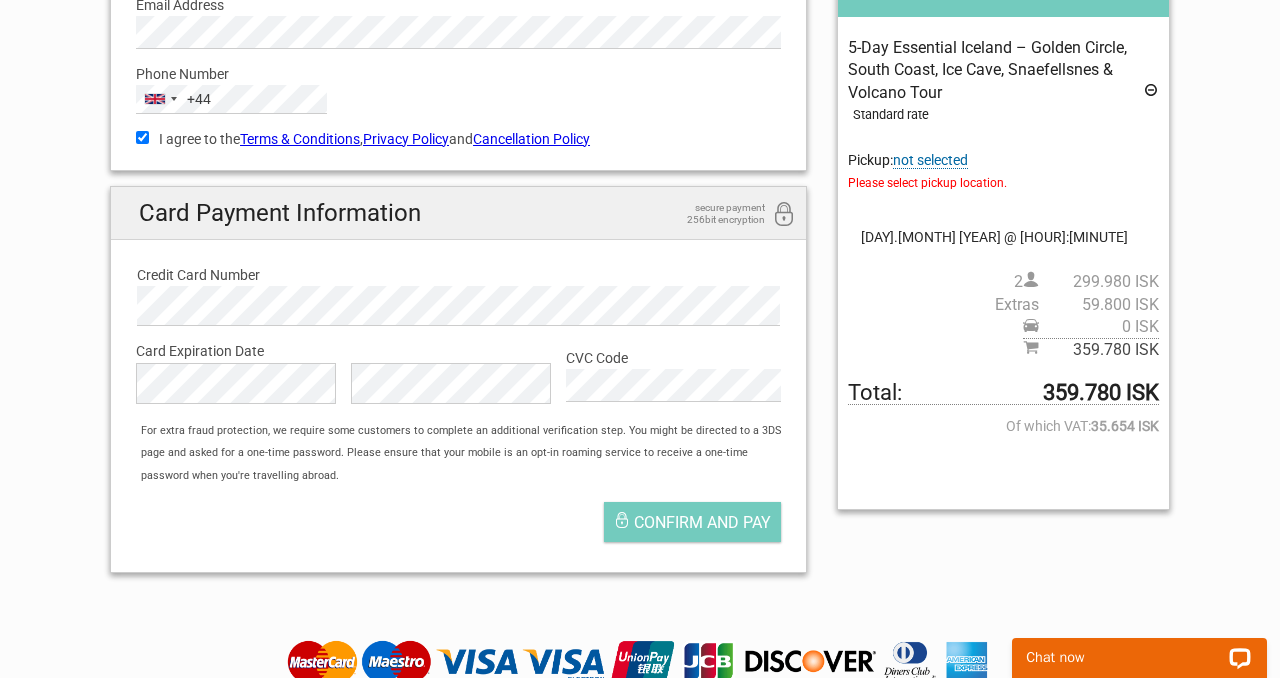 click on "not selected" at bounding box center [930, 160] 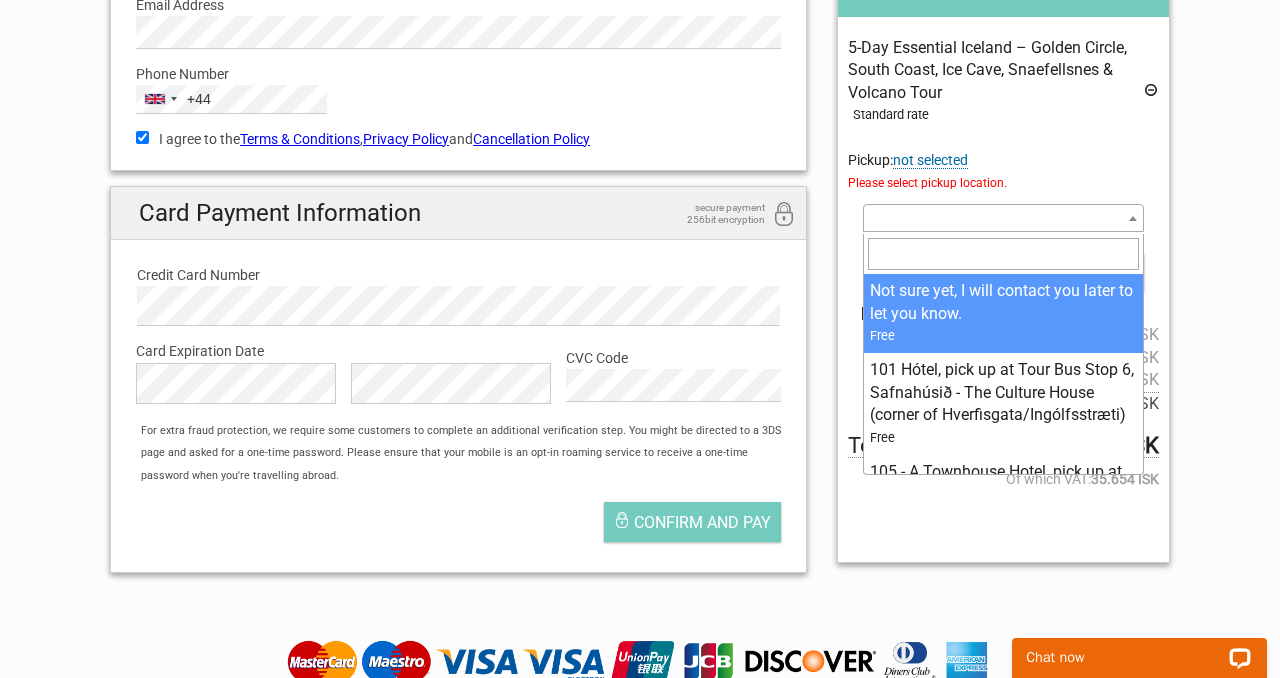 click at bounding box center [1003, 218] 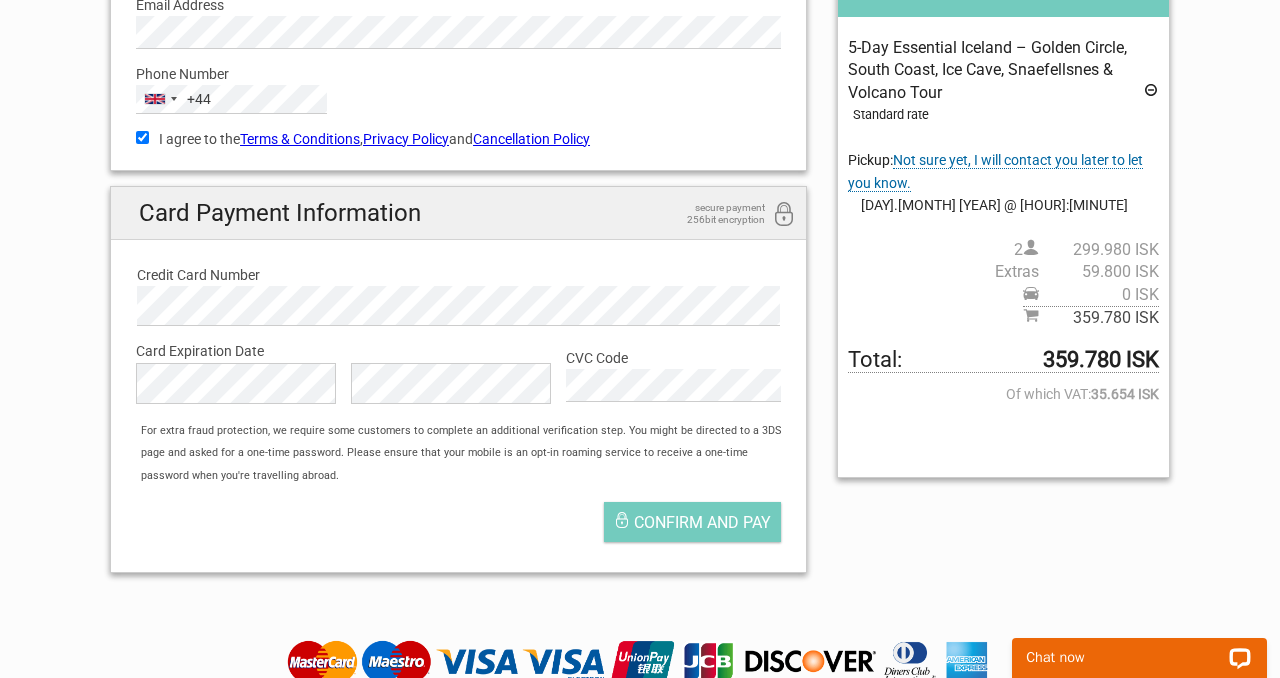scroll, scrollTop: 345, scrollLeft: 0, axis: vertical 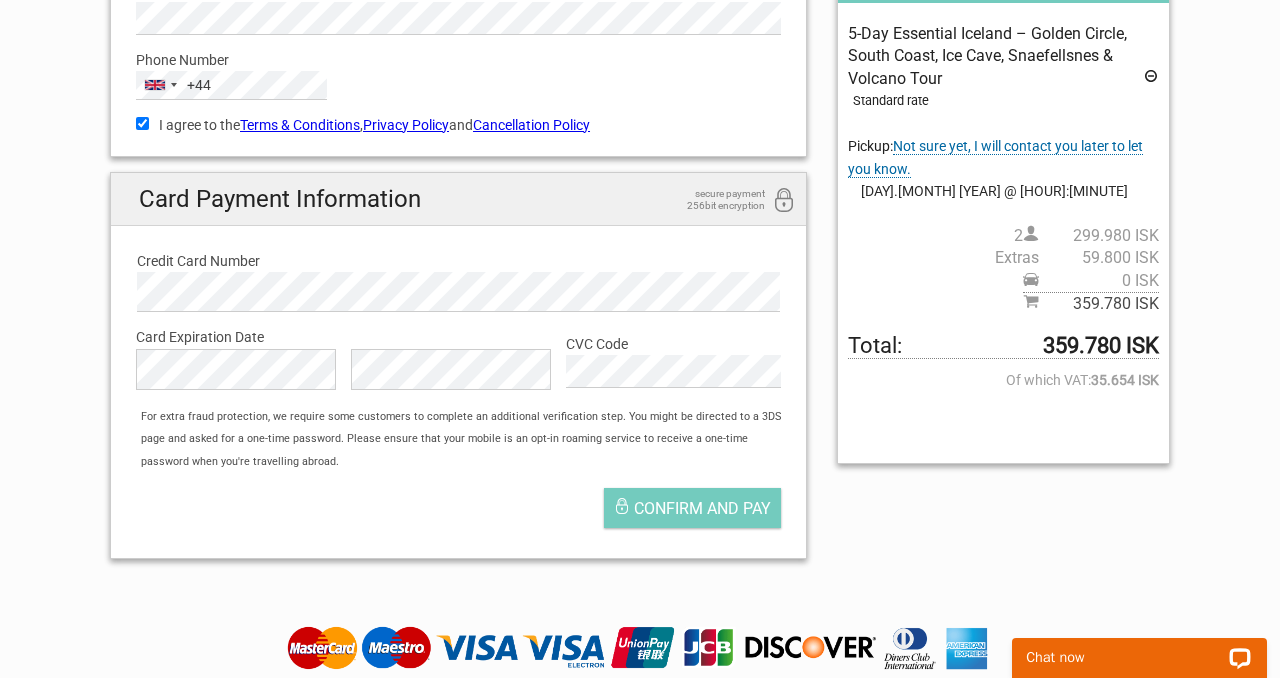 click on "Not sure yet, I will contact you later to let you know." at bounding box center [995, 157] 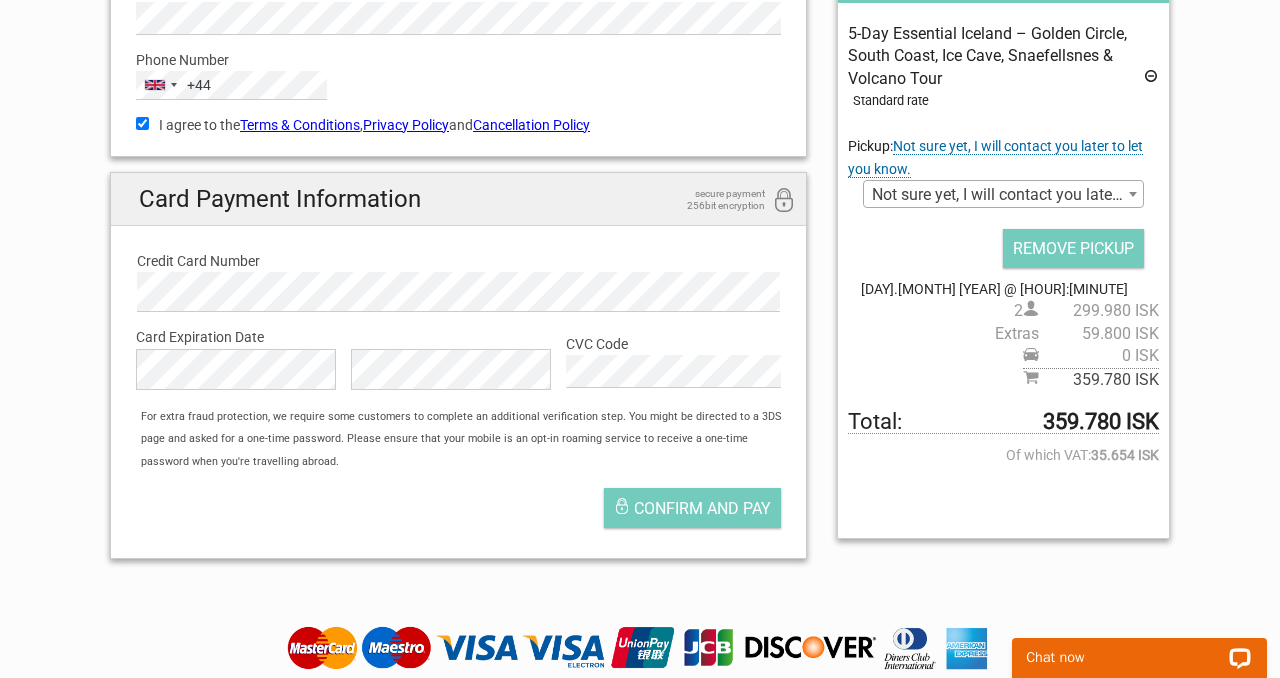 click on "Not sure yet, I will contact you later to let you know." at bounding box center (1003, 195) 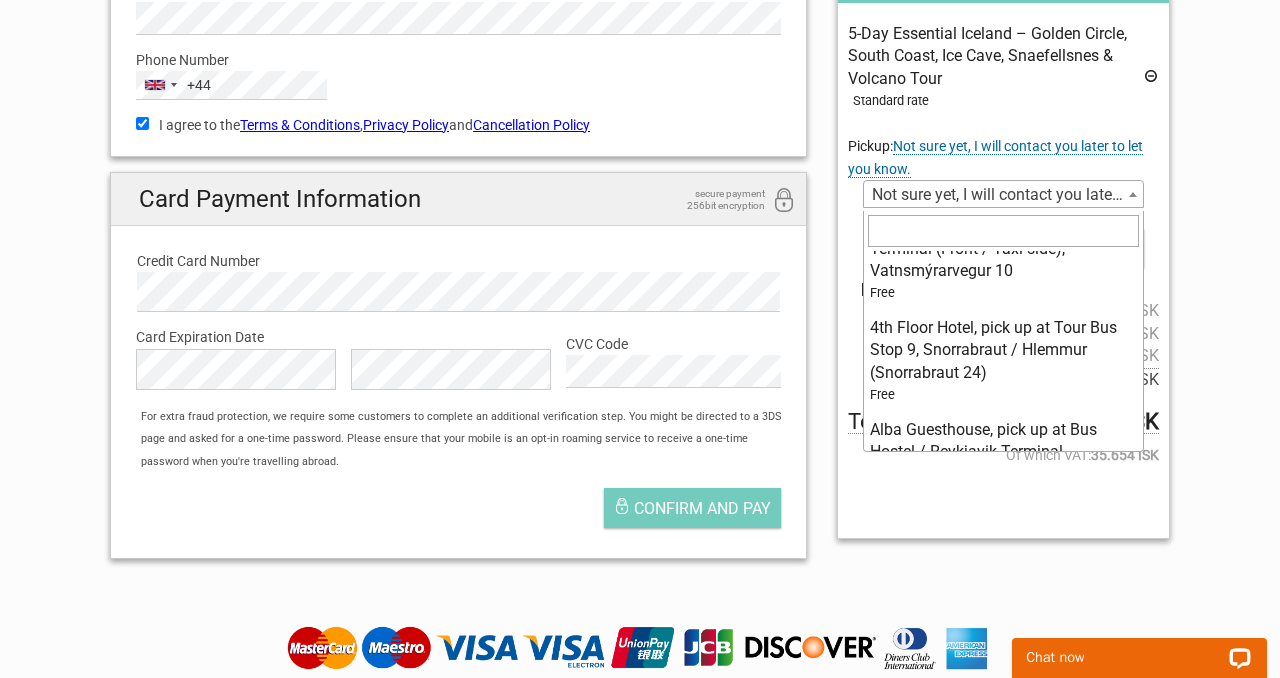 scroll, scrollTop: 0, scrollLeft: 0, axis: both 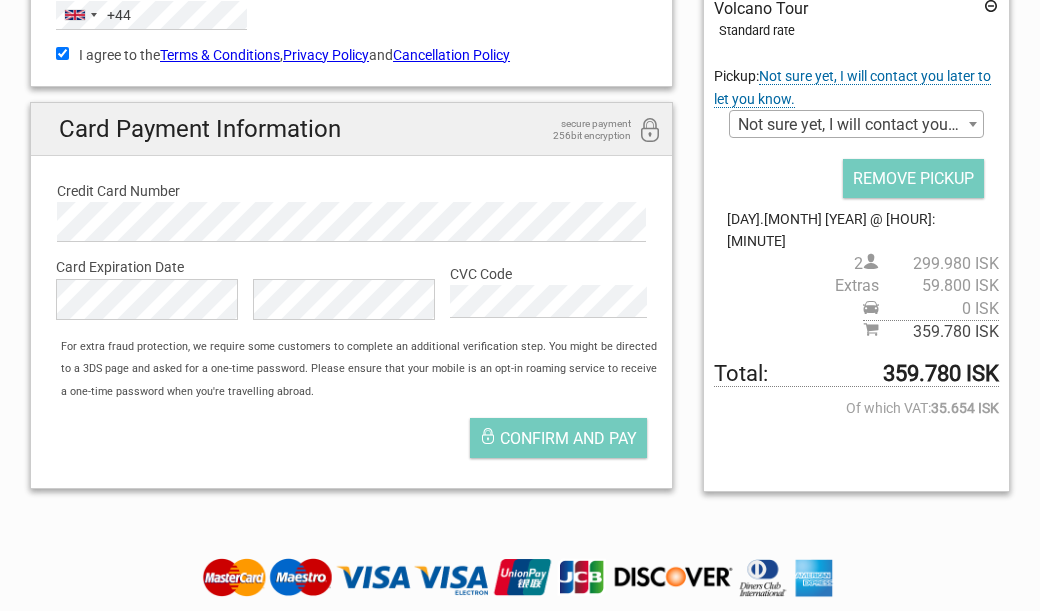 click on "Not sure yet, I will contact you later to let you know." at bounding box center (856, 125) 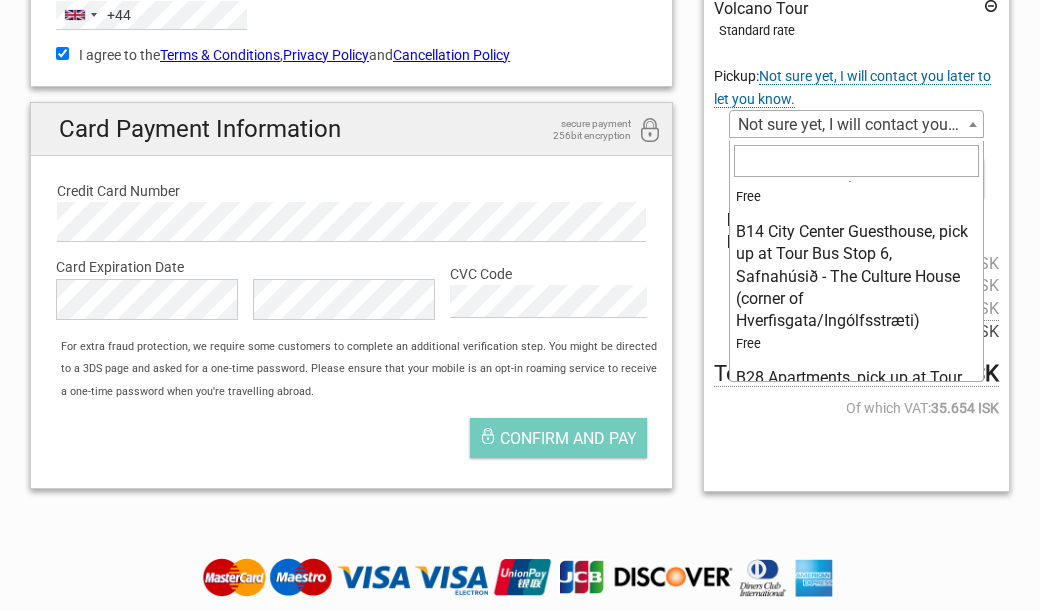 scroll, scrollTop: 2818, scrollLeft: 0, axis: vertical 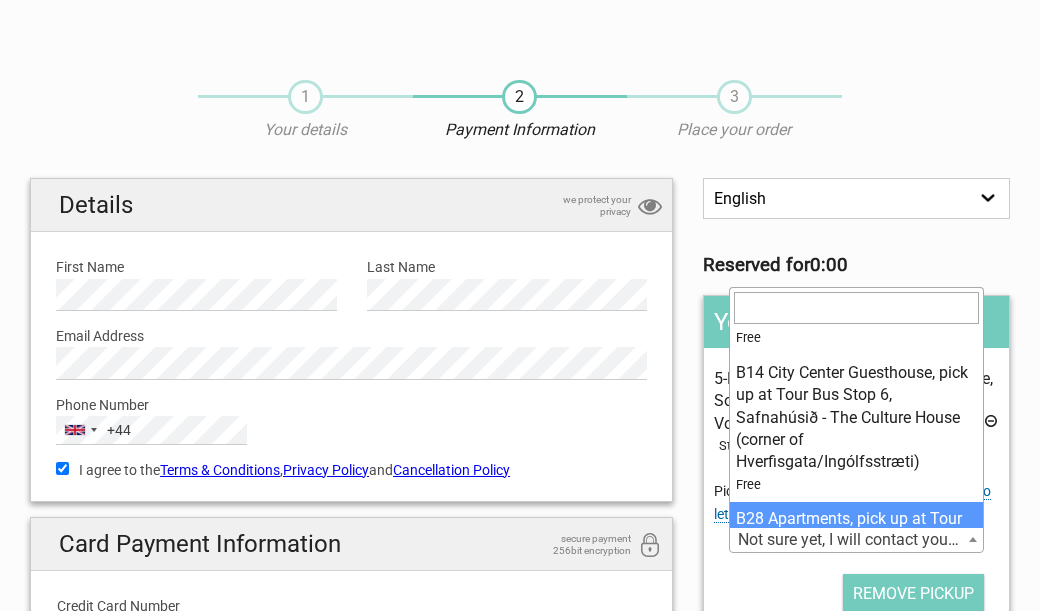 select on "139019" 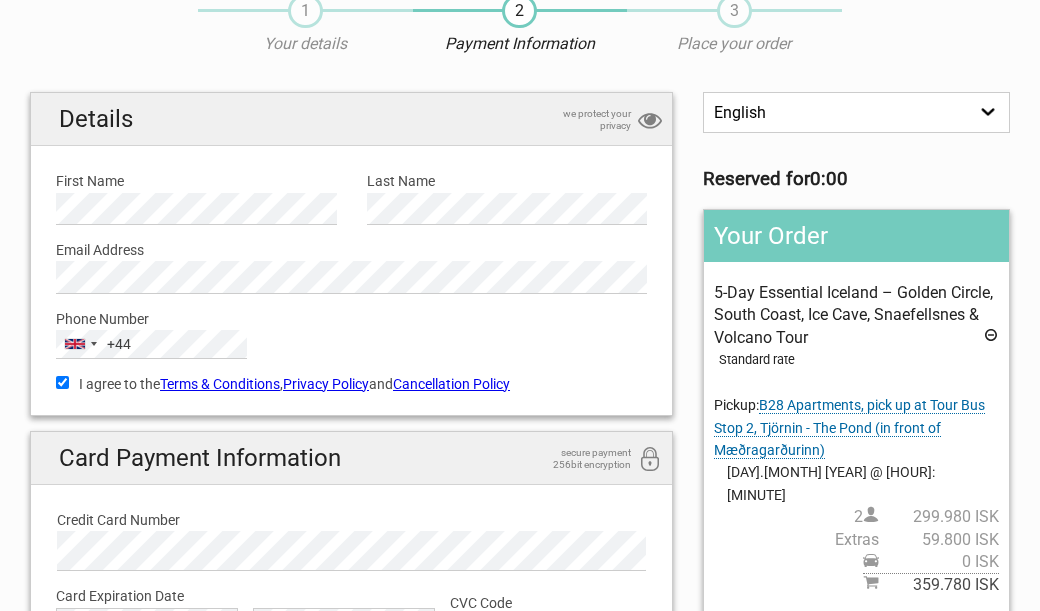 scroll, scrollTop: 96, scrollLeft: 0, axis: vertical 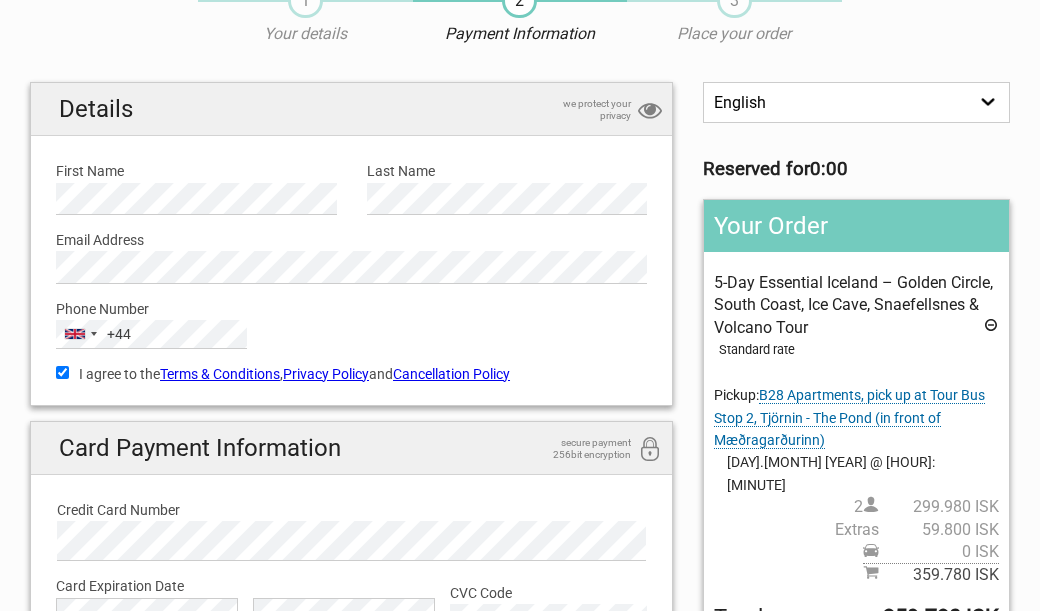 click on "5-Day Essential Iceland – Golden Circle, South Coast, Ice Cave, Snaefellsnes & Volcano Tour
Standard rate
Pickup:
B28 Apartments, pick up at Tour Bus Stop 2, Tjörnin - The Pond (in front of Mæðragarðurinn)
Please select pickup location.
Select an option
Not sure yet, I will contact you later to let you know.
101 Hótel, pick up at Tour Bus Stop 6, Safnahúsið - The Culture House (corner of Hverfisgata/Ingólfsstræti)
105 - A Townhouse Hotel, pick up at Fosshótel Rauðará, Rauðarárstígur 37
27 Sóley Hotel Apt, pick up at BSÍ Bus Terminal (Front / Taxi side), Vatnsmýrarvegur 10
4th Floor Hotel, pick up at Tour Bus Stop 9, Snorrabraut / Hlemmur (Snorrabraut 24)
2" at bounding box center (856, 429) 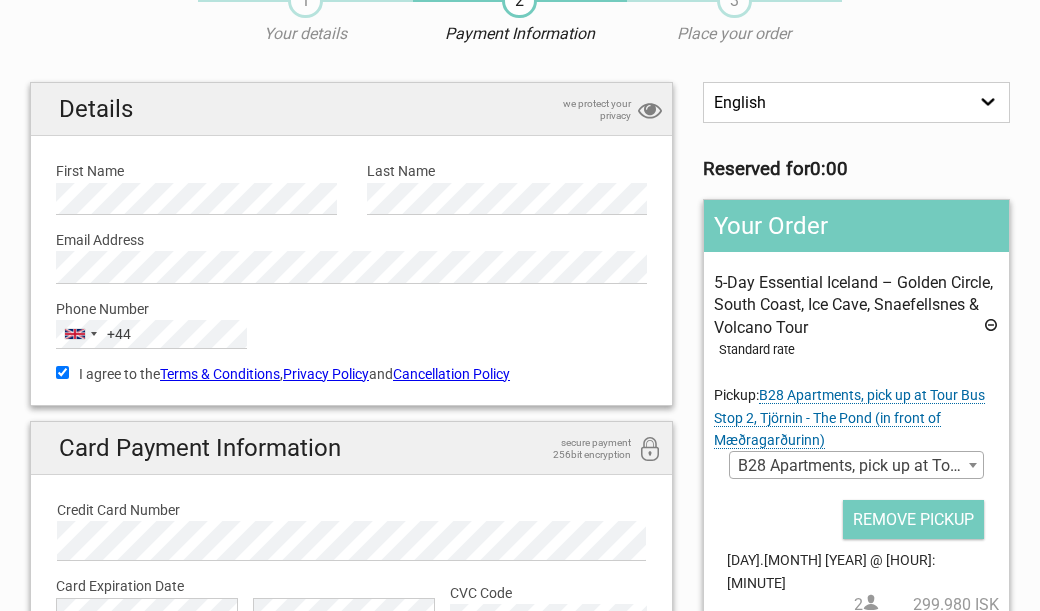 click on "B28 Apartments, pick up at Tour Bus Stop 2, Tjörnin - The Pond (in front of Mæðragarðurinn)" at bounding box center (856, 466) 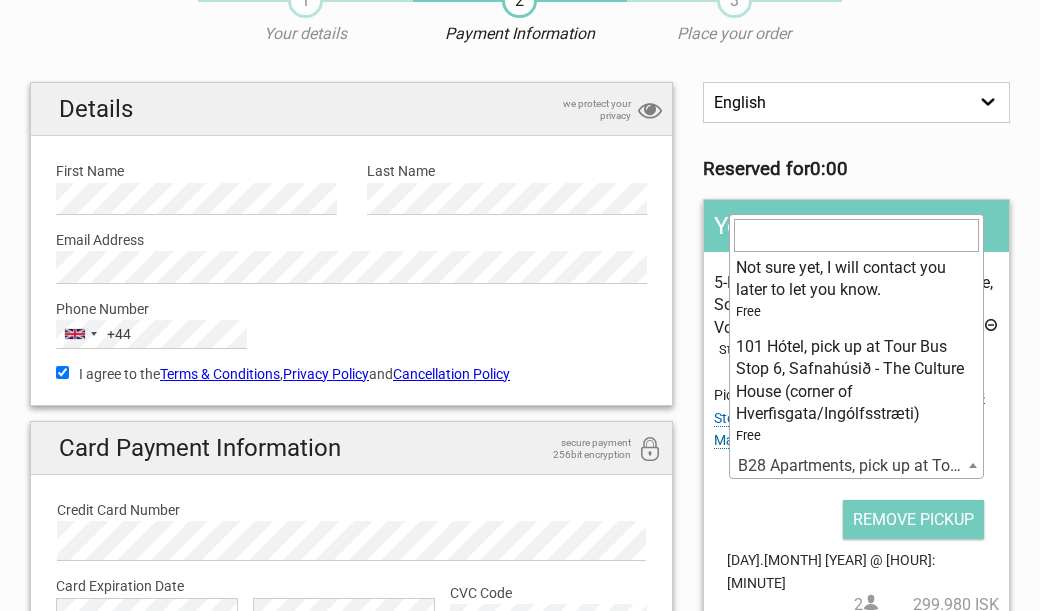 scroll, scrollTop: 0, scrollLeft: 0, axis: both 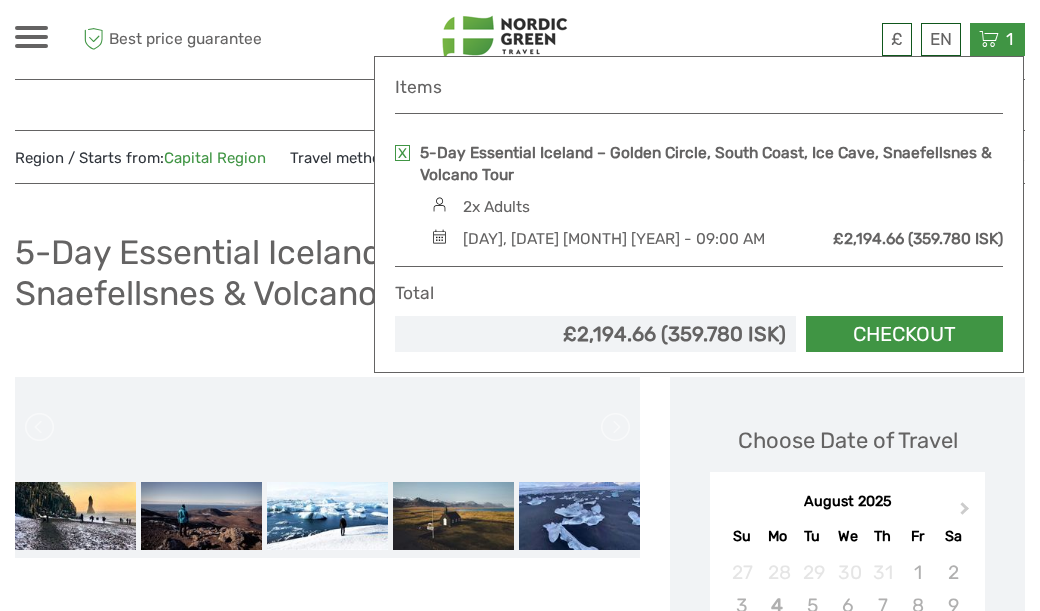 click on "Choose Date of Travel Next Month [MONTH] [YEAR] Su Mo Tu We Th Fr Sa 27 28 29 30 31 1 2 3 4 5 6 7 8 9 10 11 12 13 14 15 16 17 18 19 20 21 22 23 24 25 26 27 28 29 30 31 1 2 3 4 5 6" at bounding box center (847, 591) 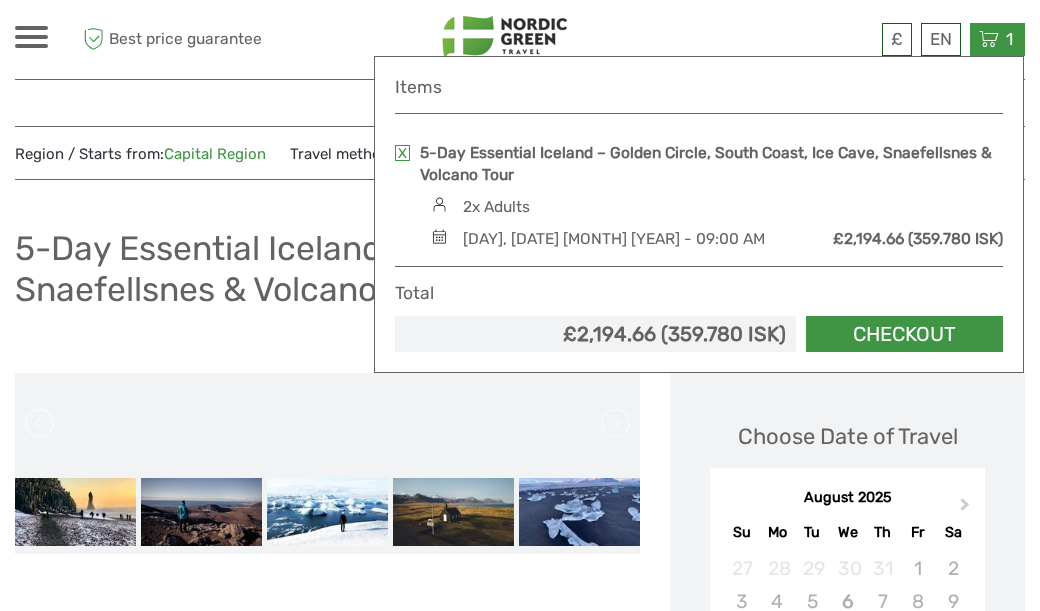 scroll, scrollTop: 0, scrollLeft: 0, axis: both 